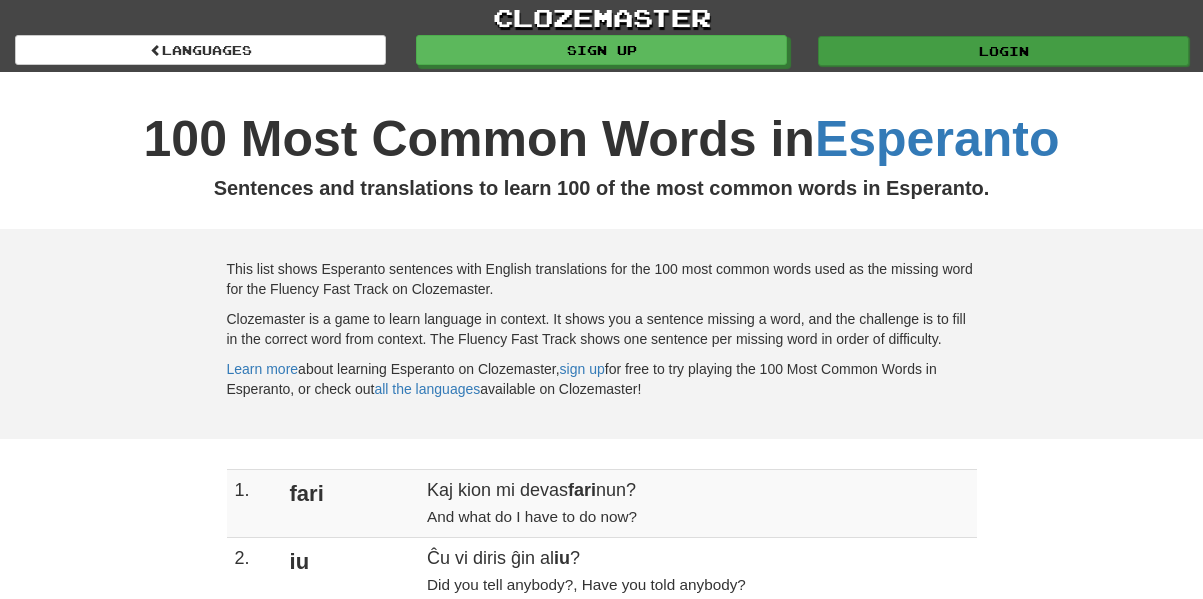scroll, scrollTop: 0, scrollLeft: 0, axis: both 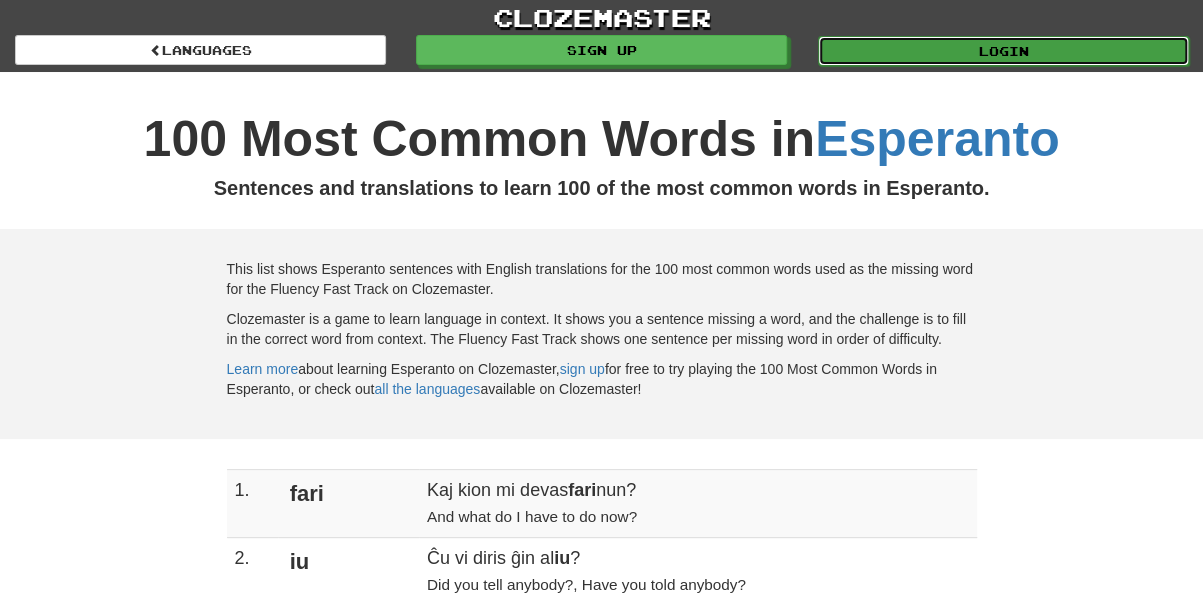 click on "Login" at bounding box center [1003, 51] 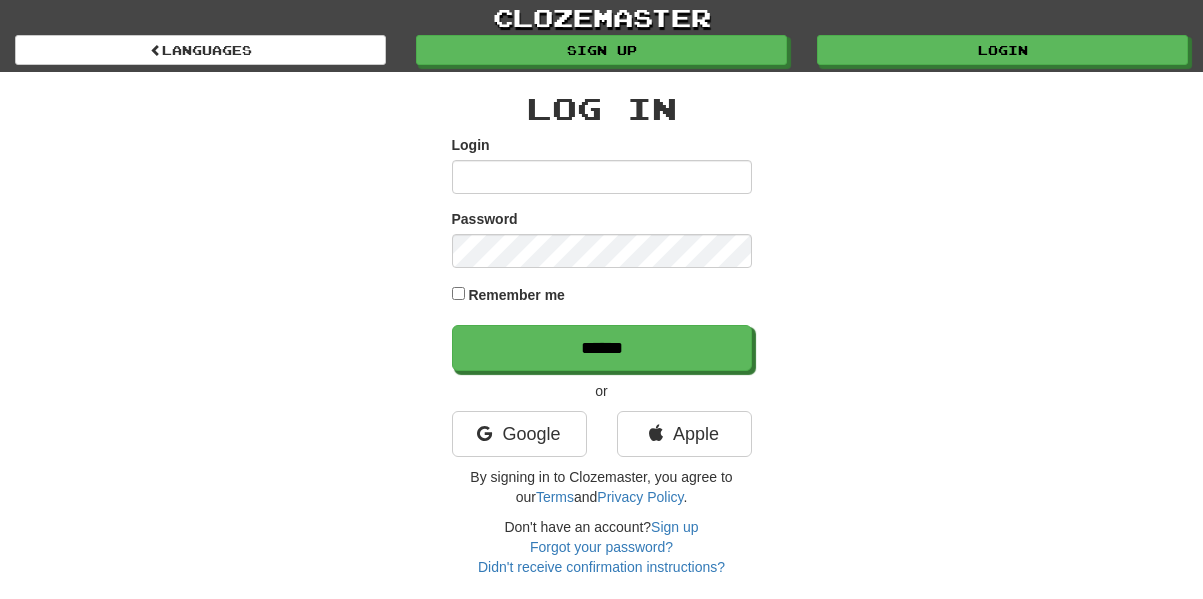 scroll, scrollTop: 0, scrollLeft: 0, axis: both 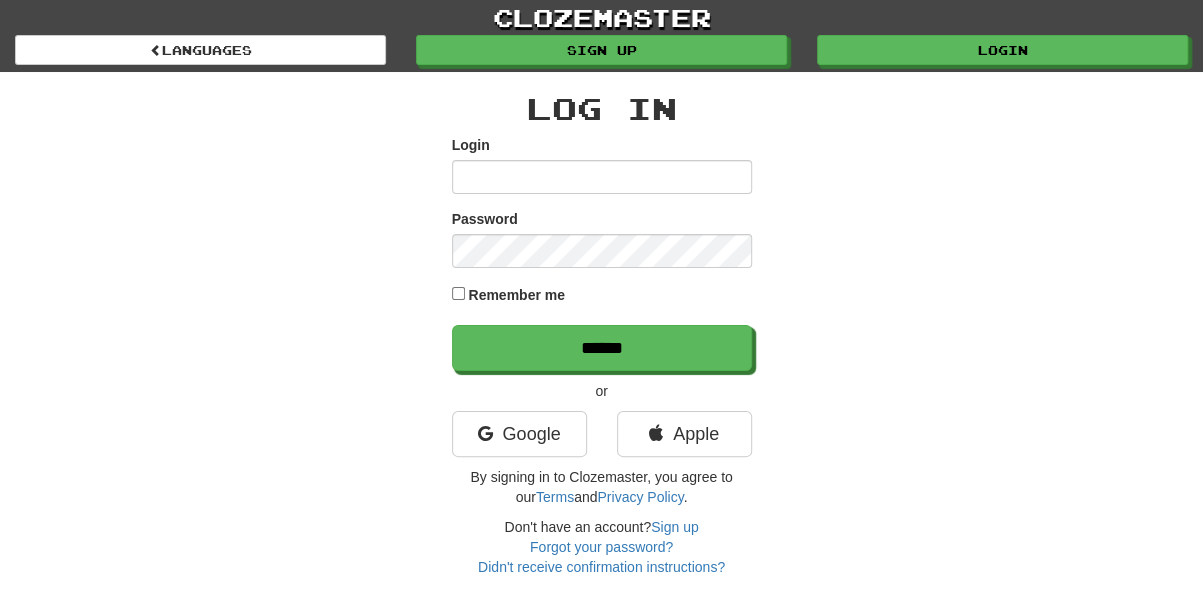 click on "Login" at bounding box center [602, 177] 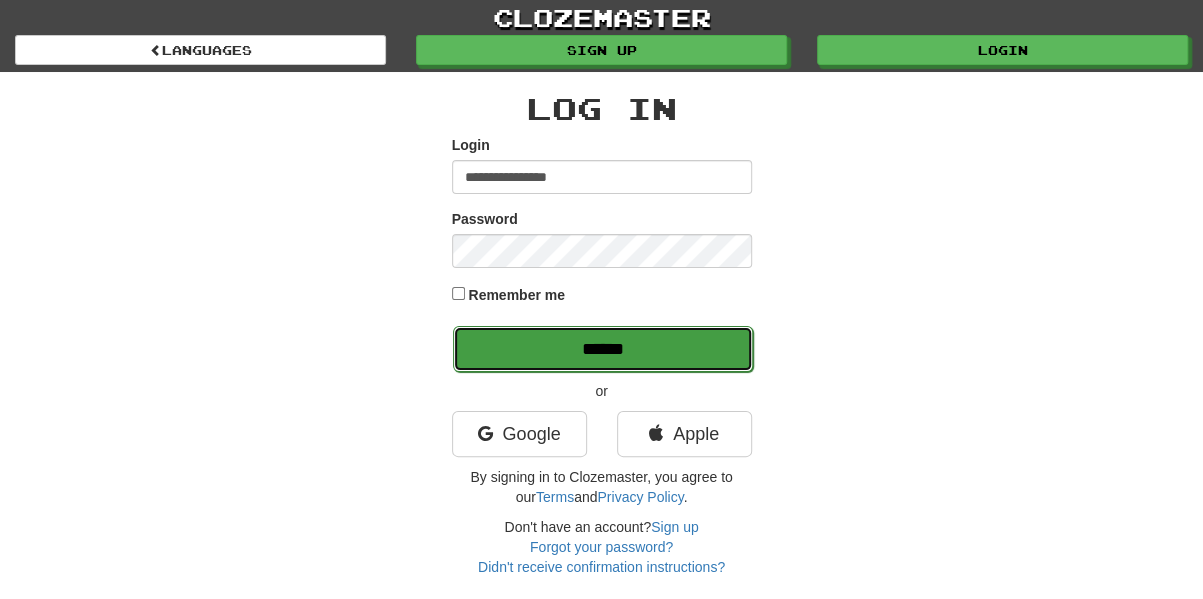 click on "******" at bounding box center (603, 349) 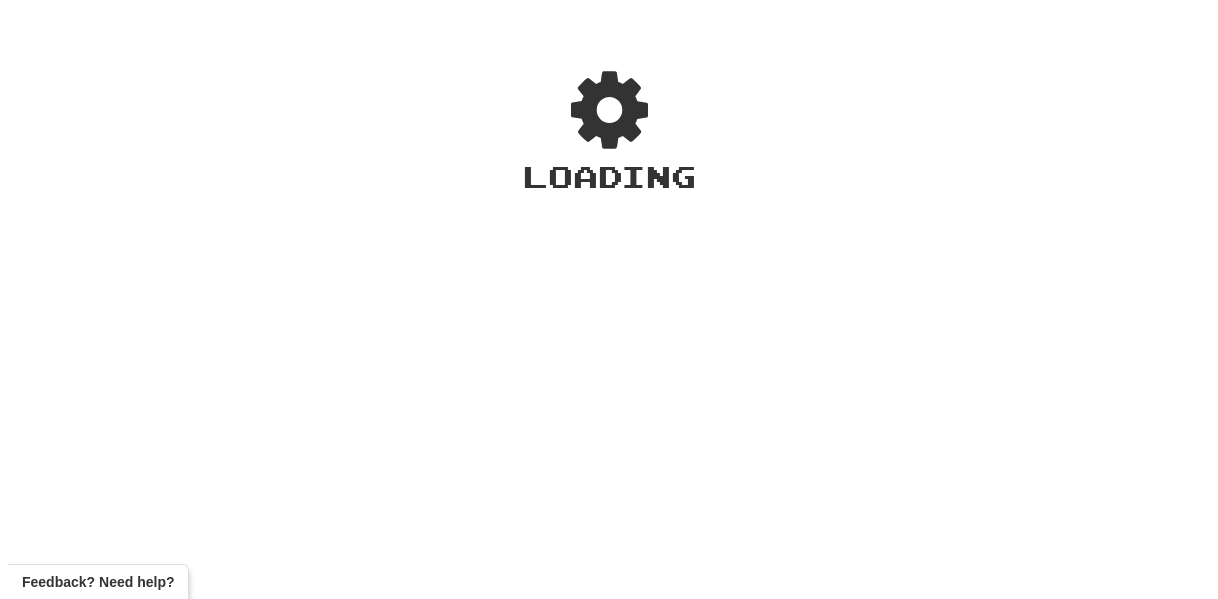 scroll, scrollTop: 0, scrollLeft: 0, axis: both 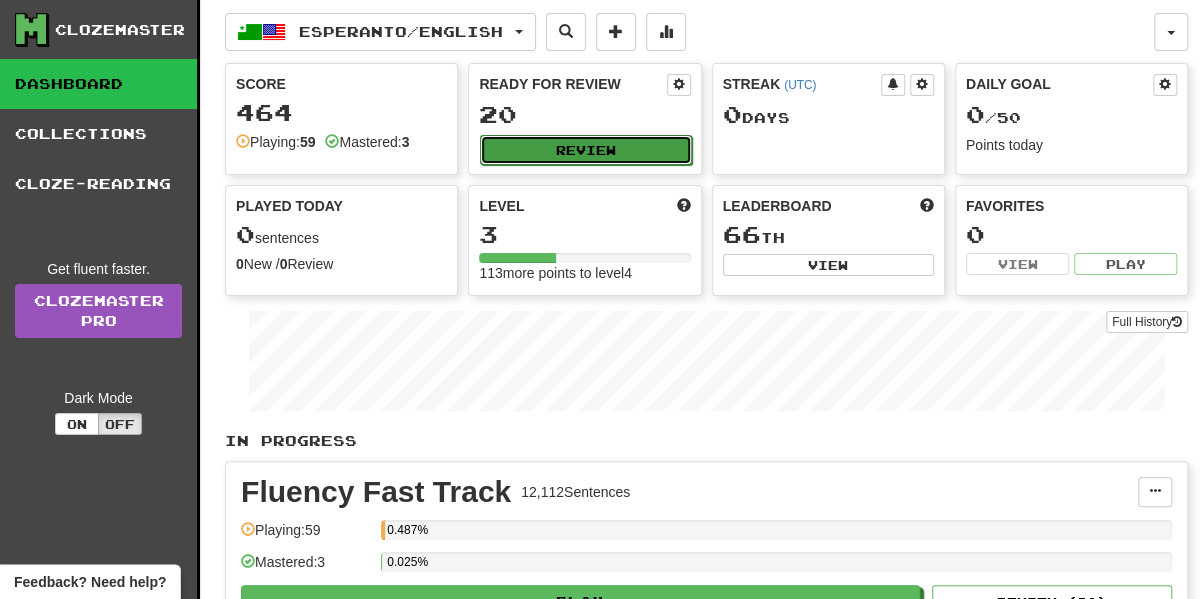 click on "Review" at bounding box center [585, 150] 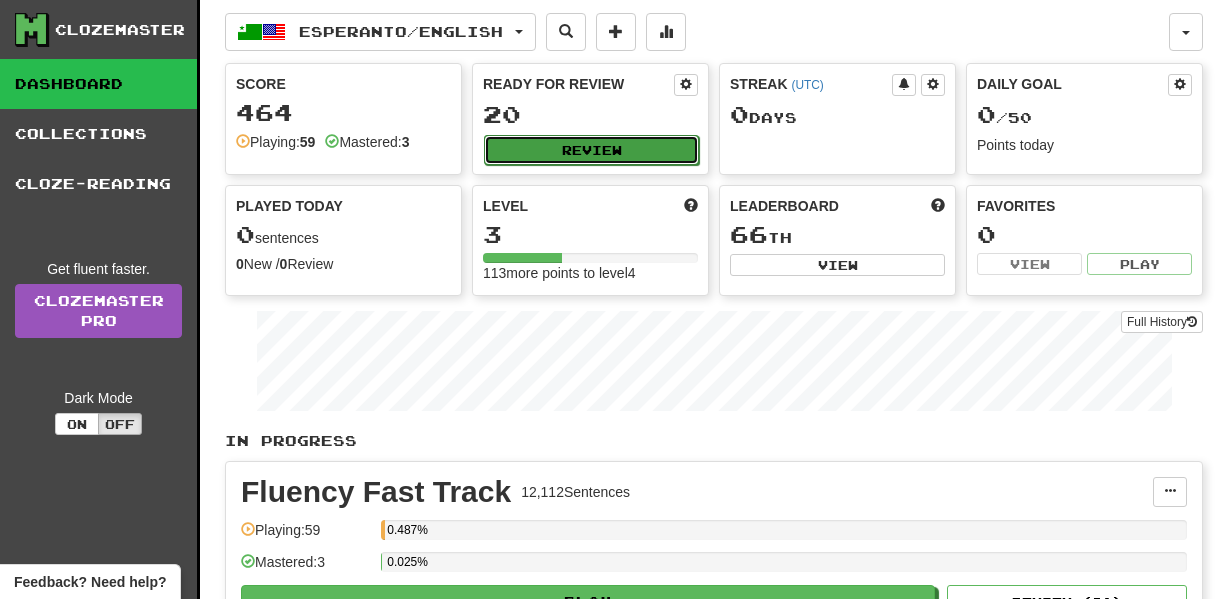 select on "**" 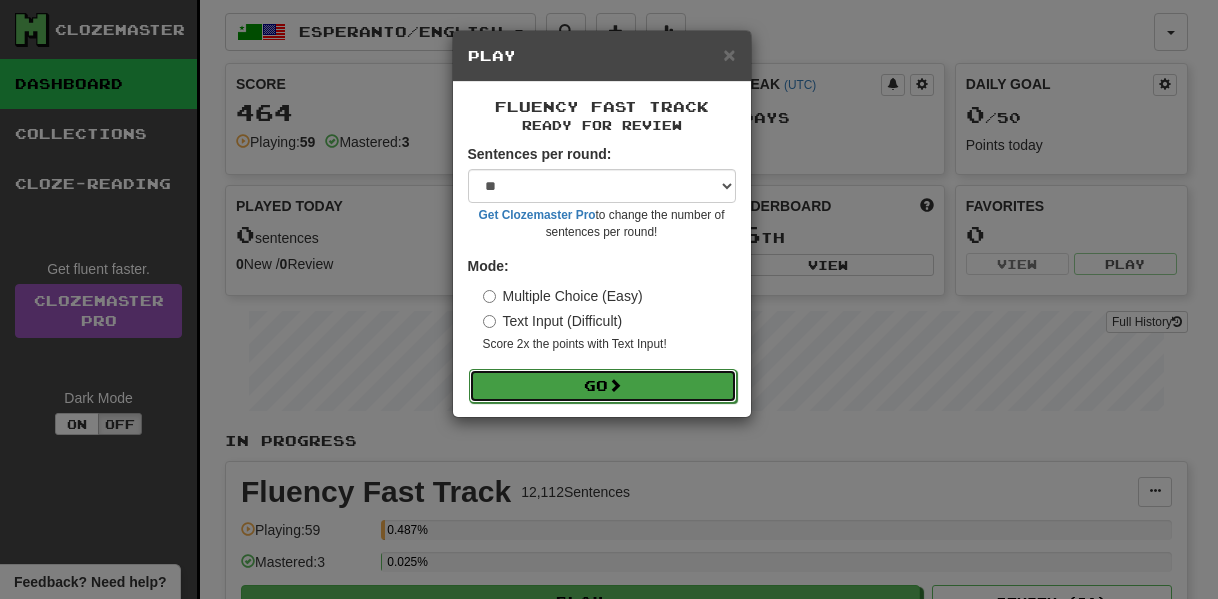 click on "Go" at bounding box center [603, 386] 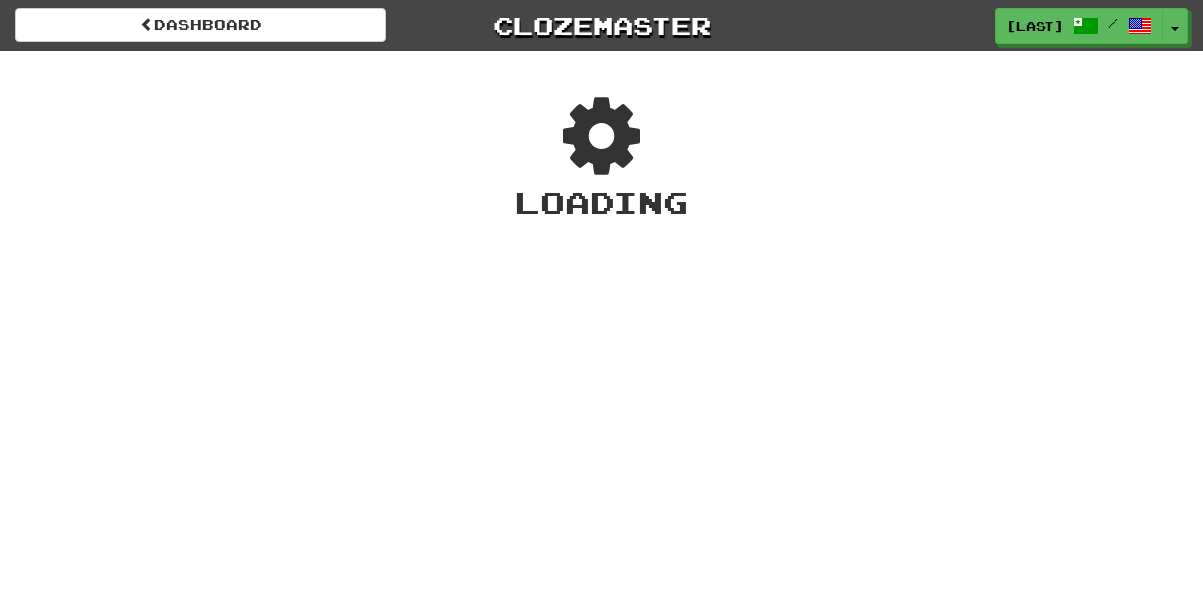 scroll, scrollTop: 0, scrollLeft: 0, axis: both 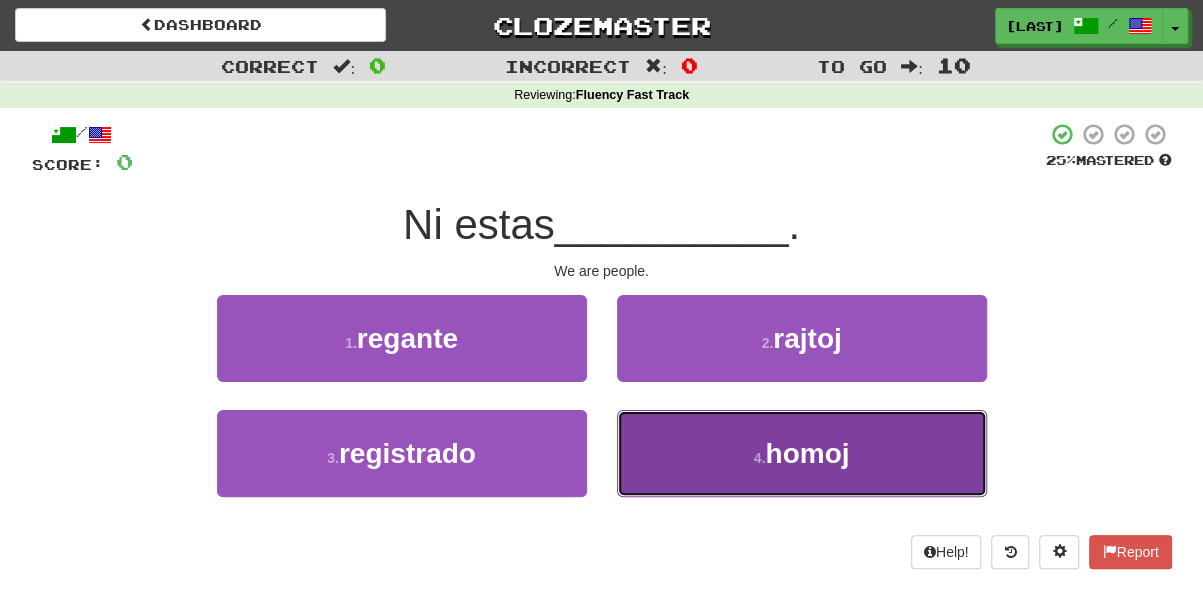 click on "4 .  homoj" at bounding box center (802, 453) 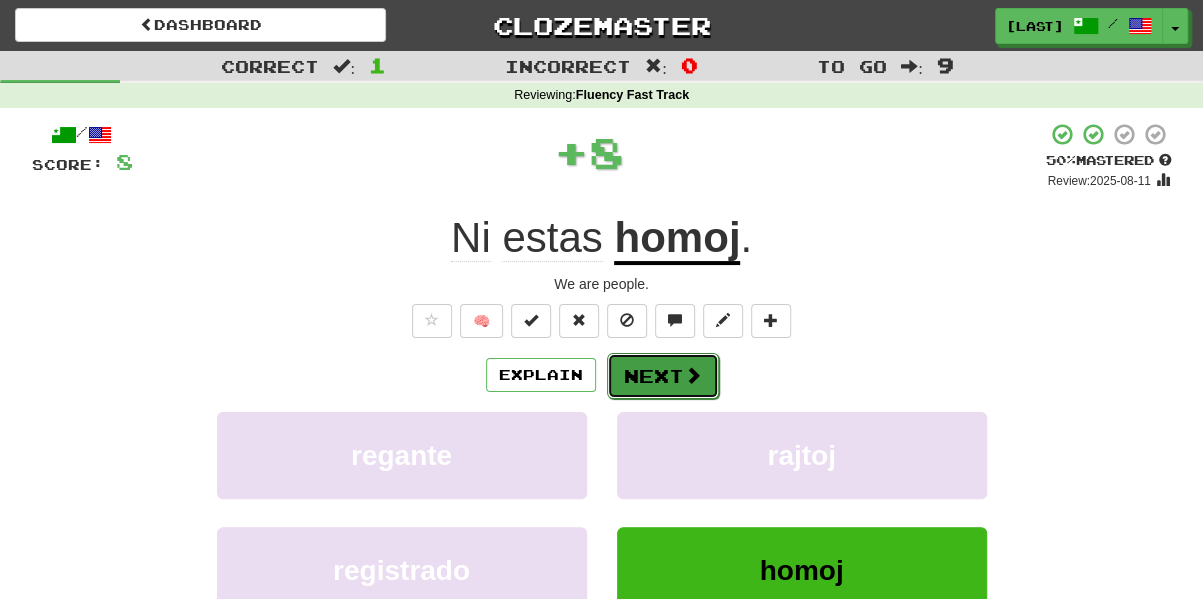 click on "Next" at bounding box center (663, 376) 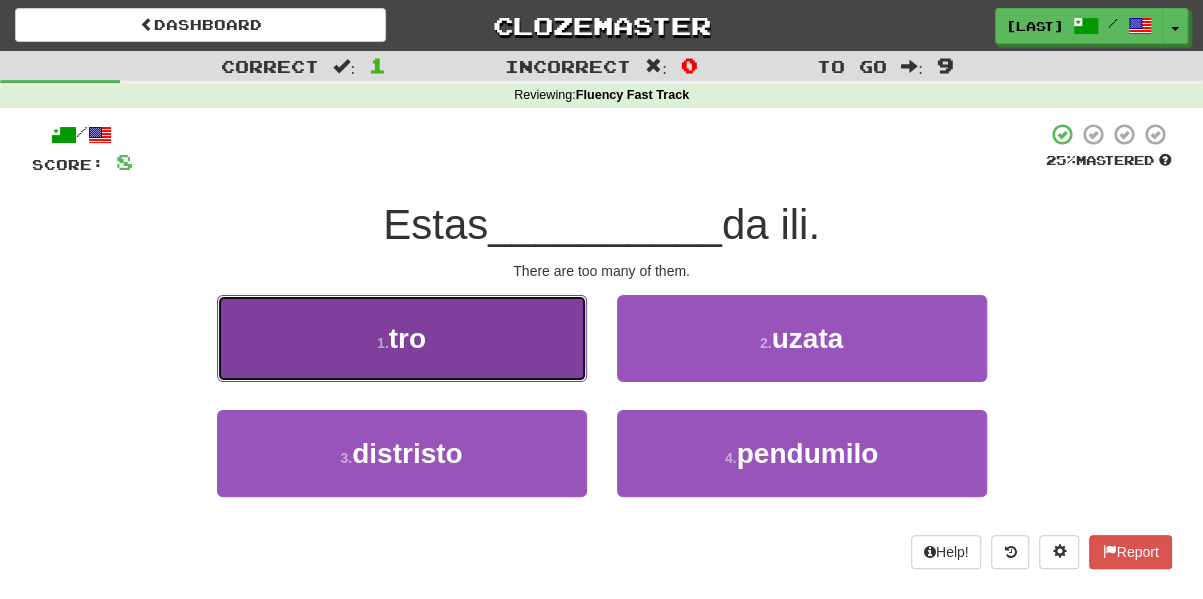 click on "1 .  tro" at bounding box center (402, 338) 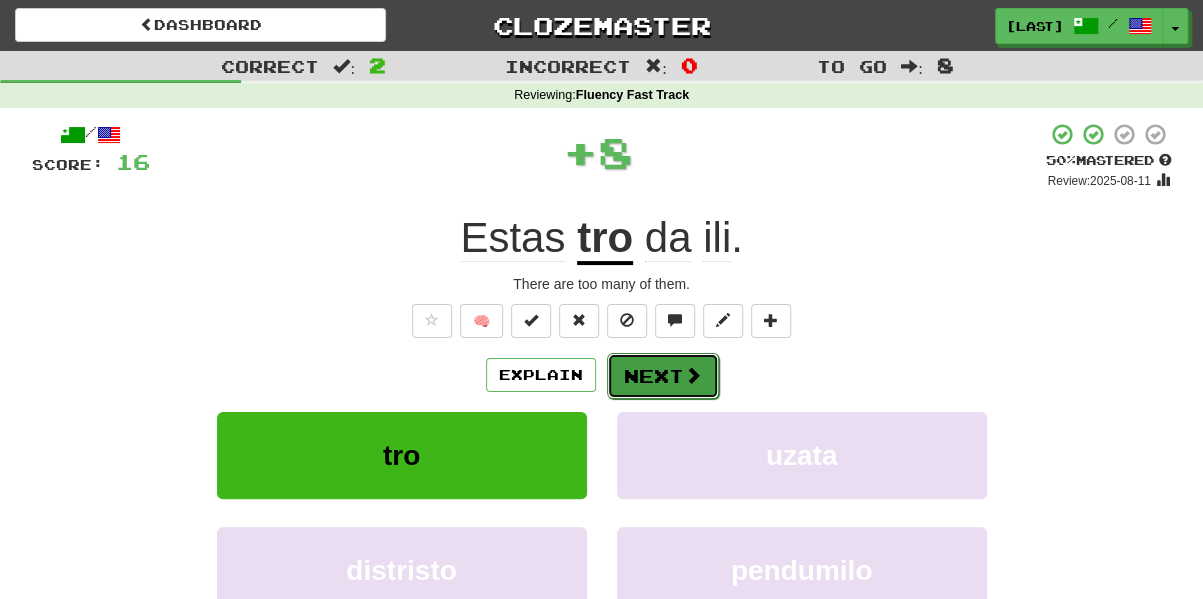 click on "Next" at bounding box center (663, 376) 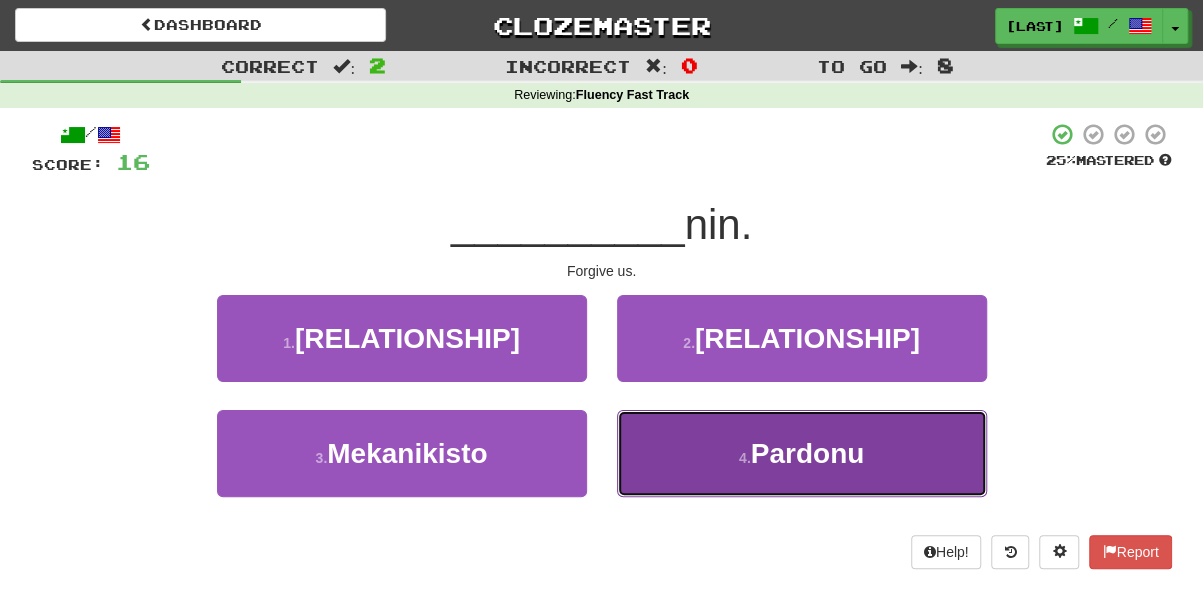 click on "4 .  Pardonu" at bounding box center (802, 453) 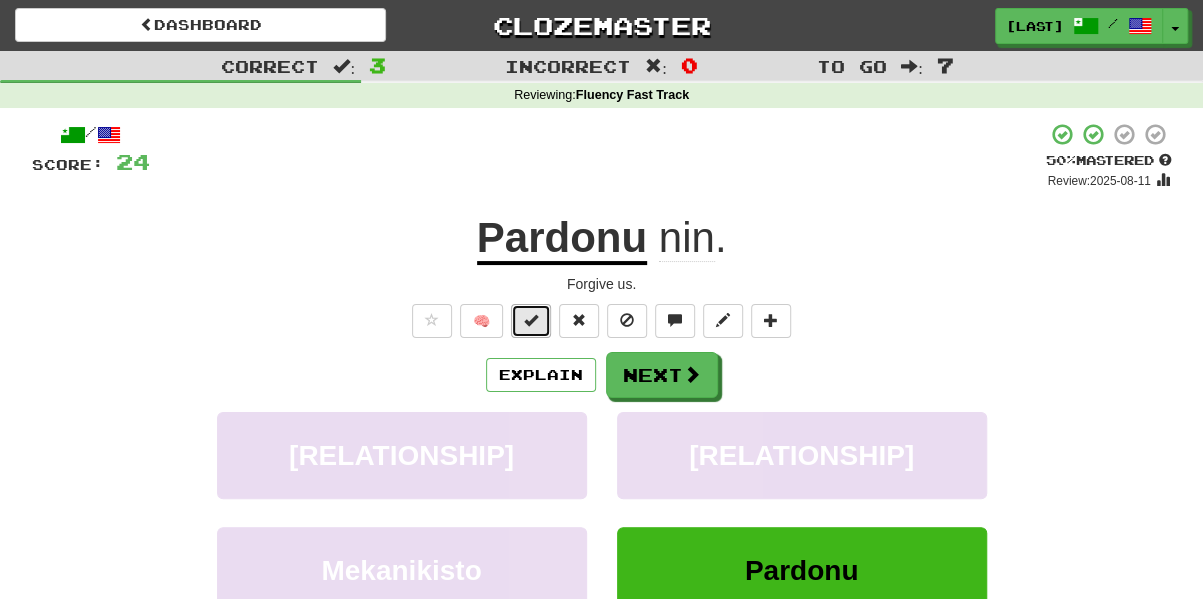 click at bounding box center (531, 320) 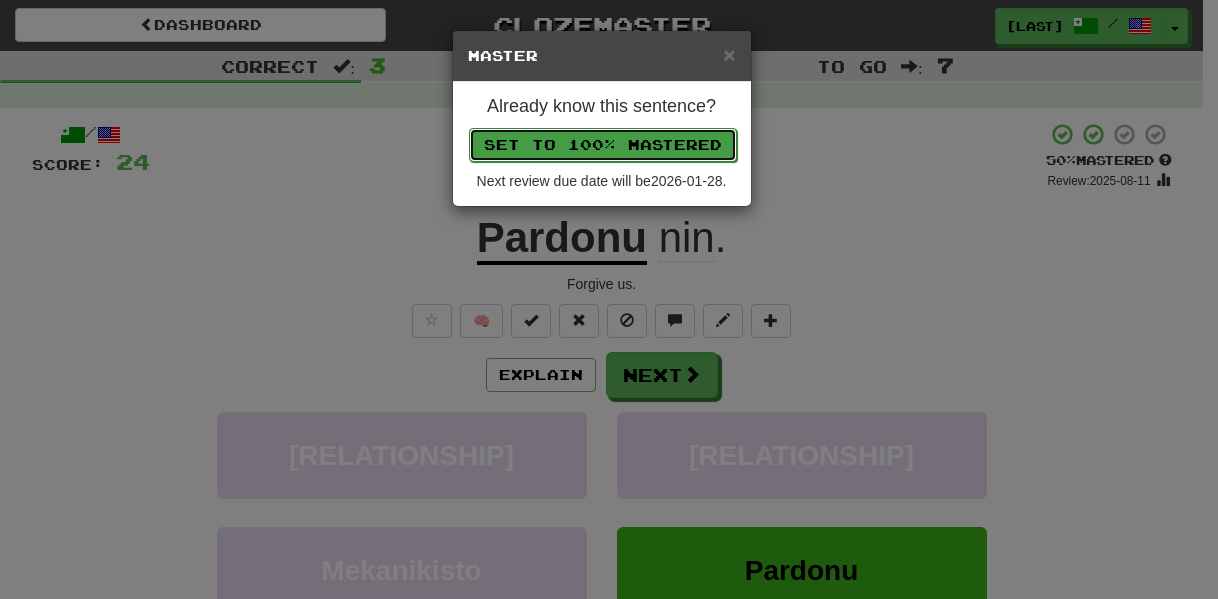 click on "Set to 100% Mastered" at bounding box center [603, 145] 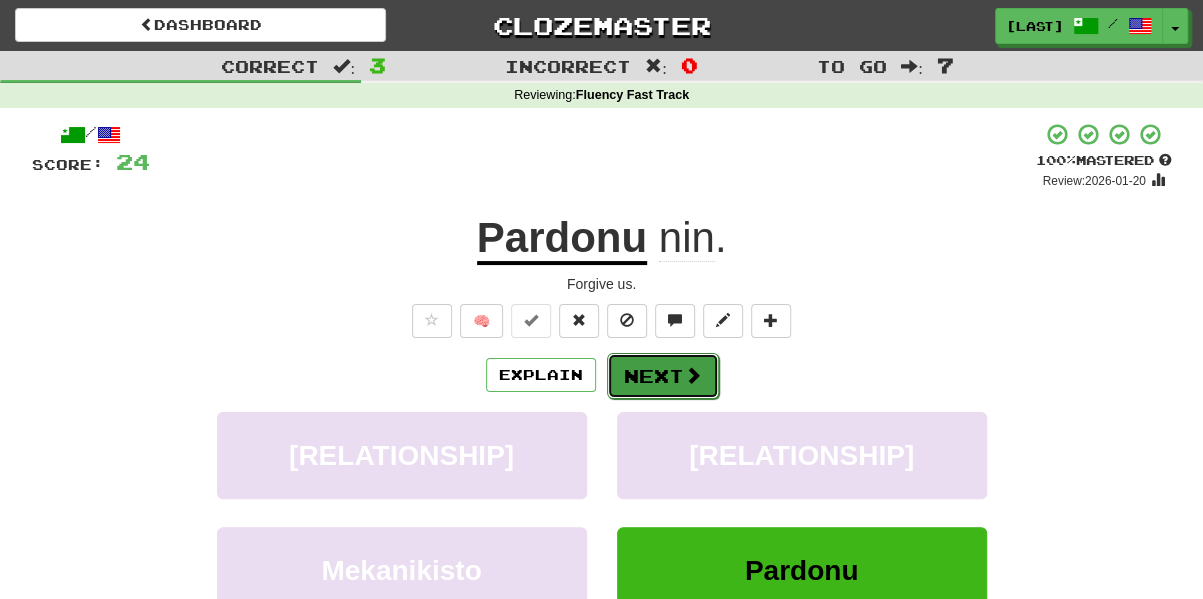 click on "Next" at bounding box center (663, 376) 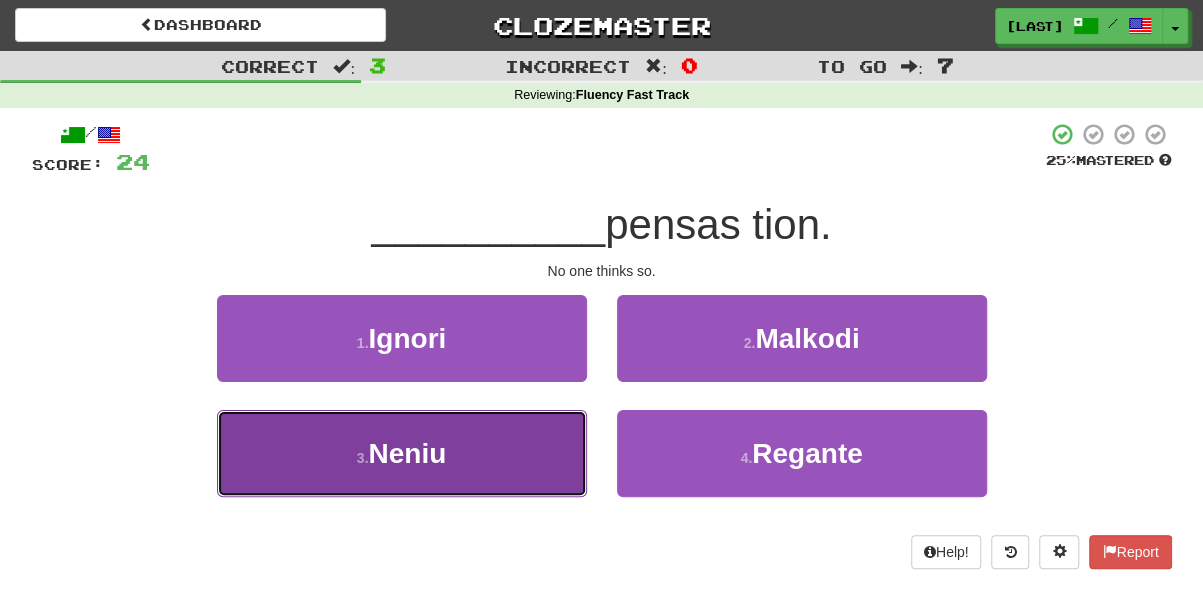 click on "3 .  Neniu" at bounding box center (402, 453) 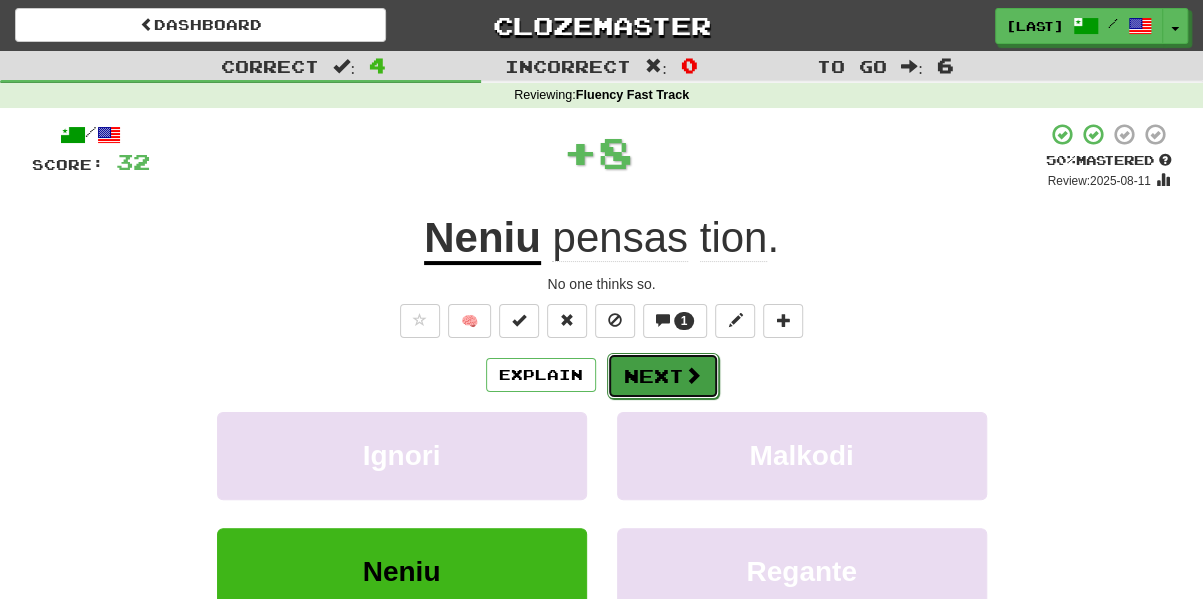click on "Next" at bounding box center [663, 376] 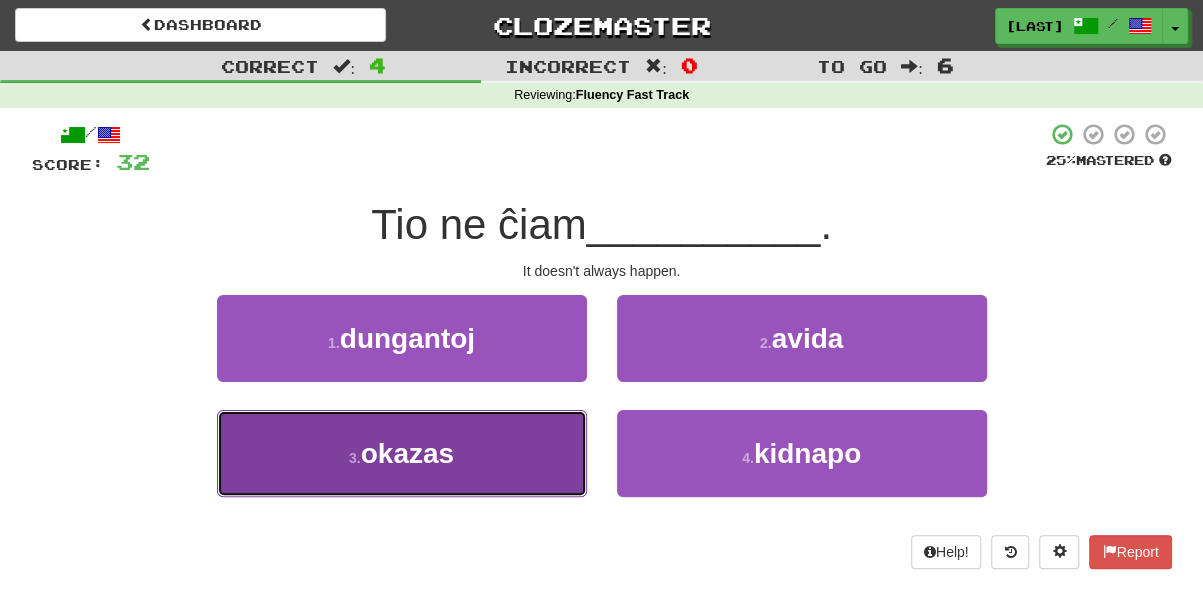 click on "3 .  okazas" at bounding box center (402, 453) 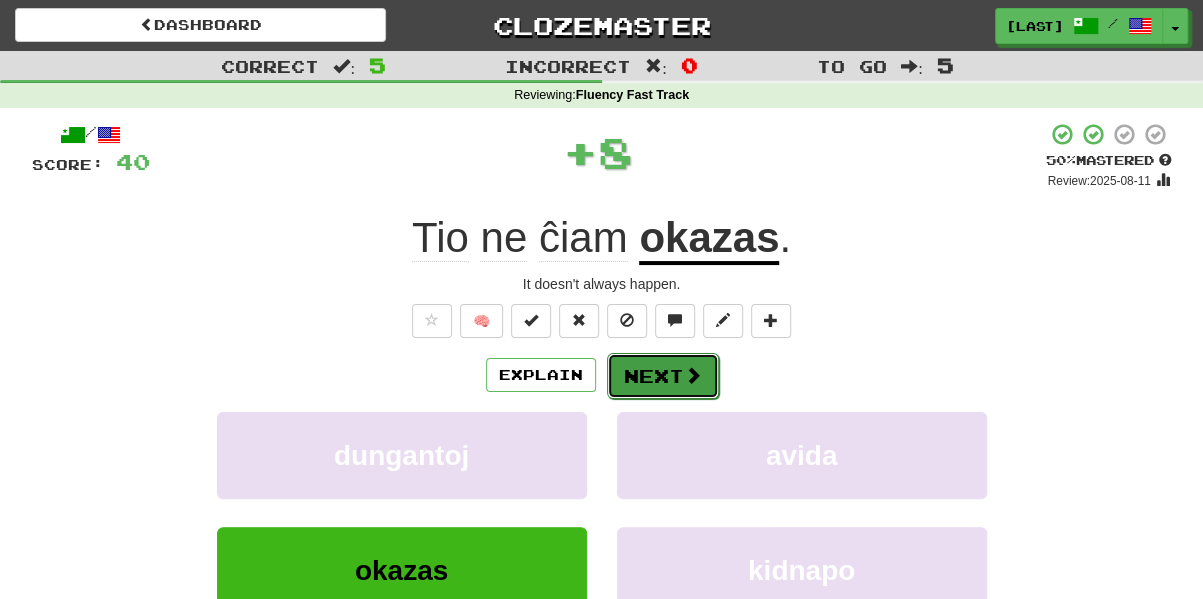 click on "Next" at bounding box center [663, 376] 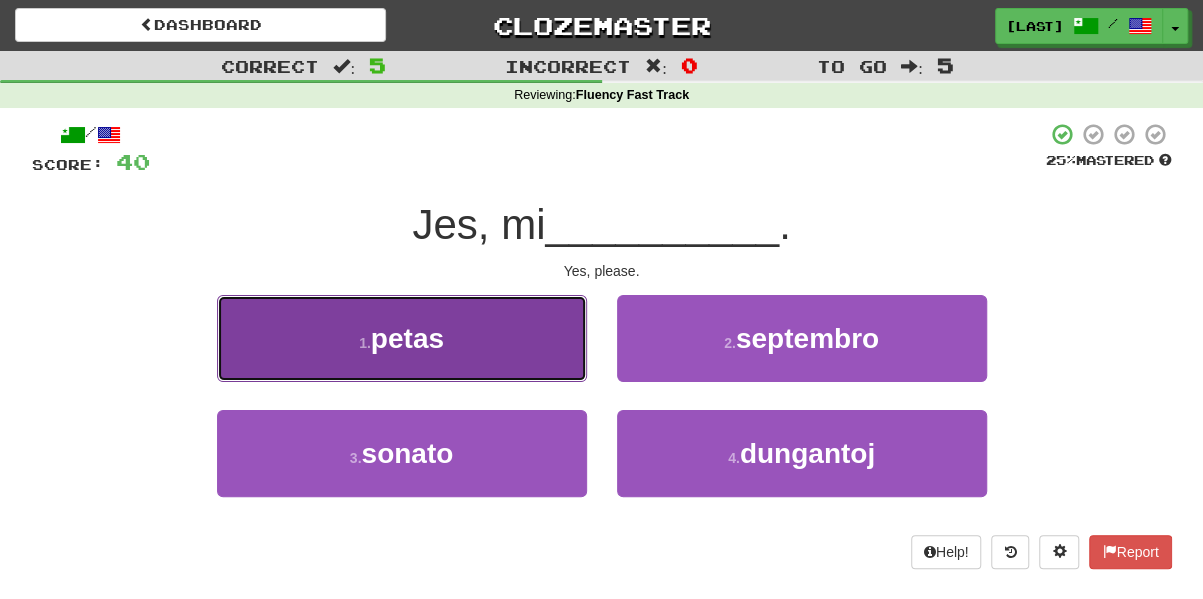 click on "1 .  petas" at bounding box center (402, 338) 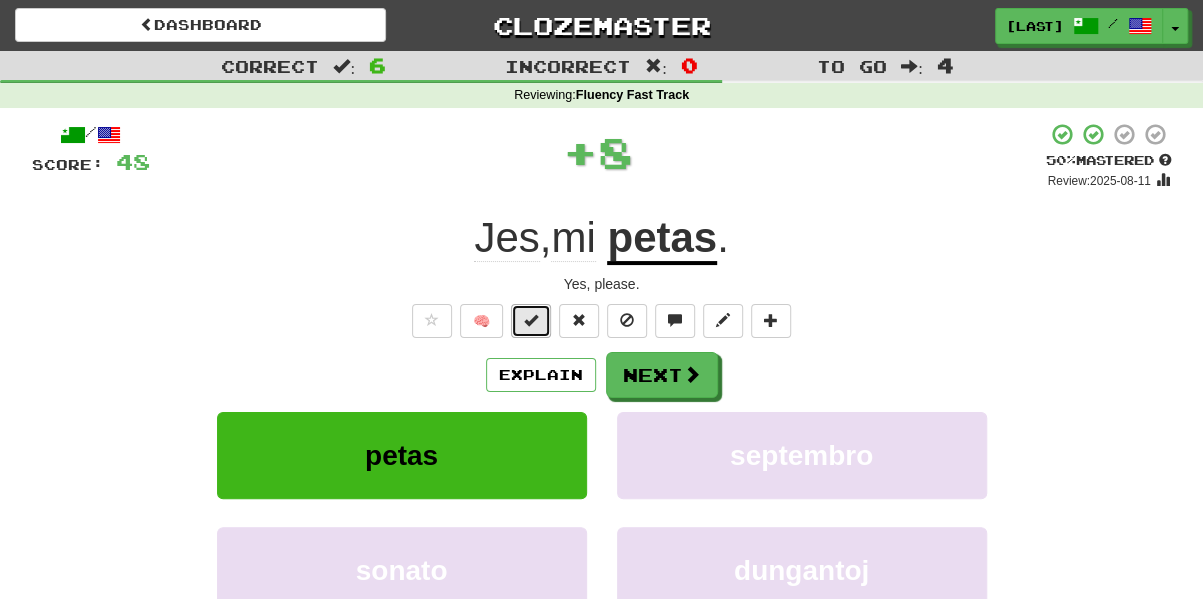 click at bounding box center [531, 321] 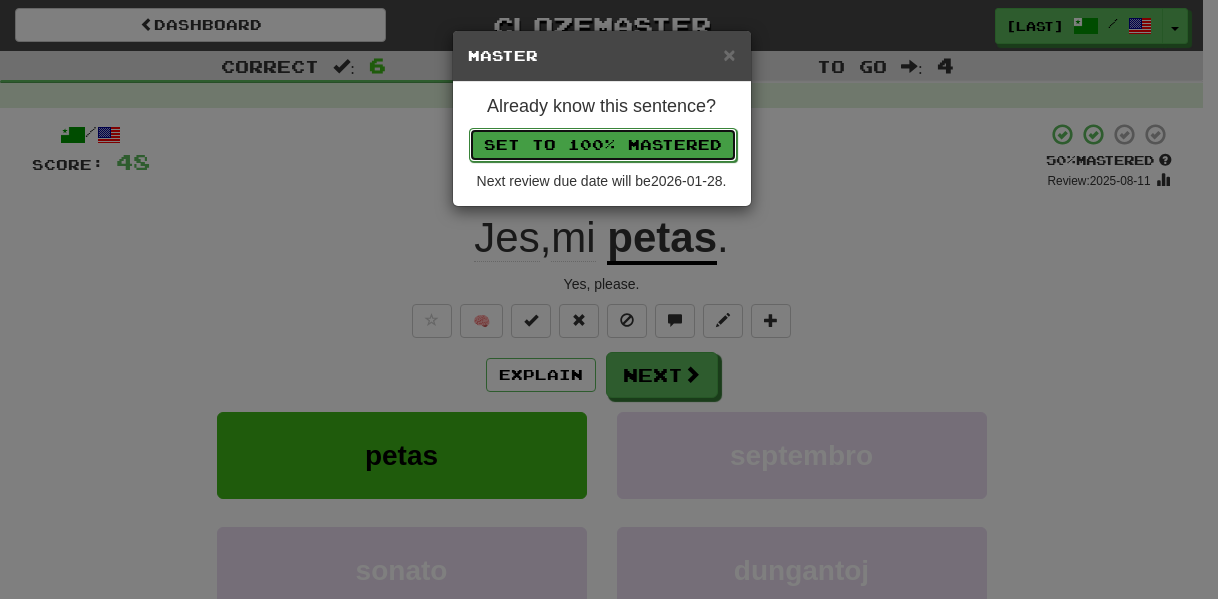 click on "Set to 100% Mastered" at bounding box center (603, 145) 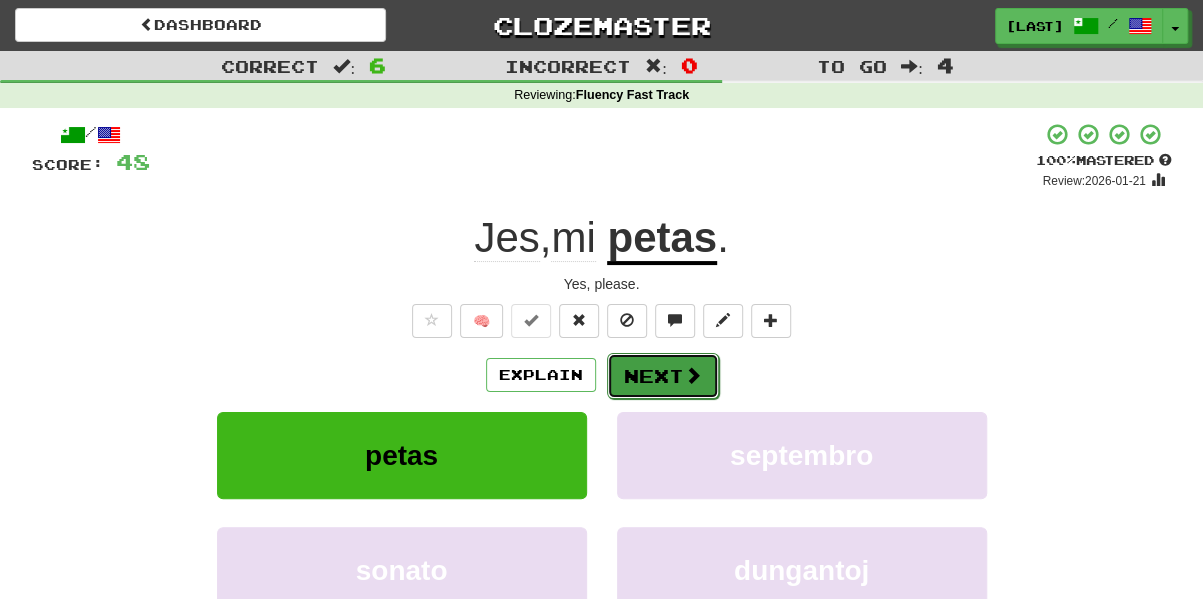 click on "Next" at bounding box center [663, 376] 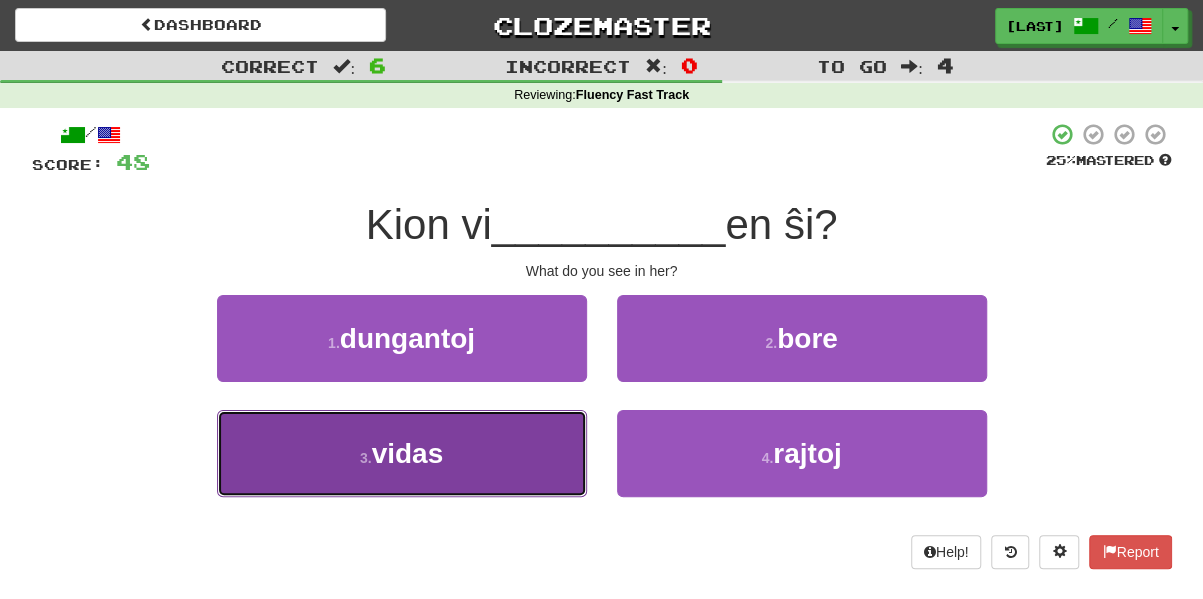 click on "3 .  vidas" at bounding box center (402, 453) 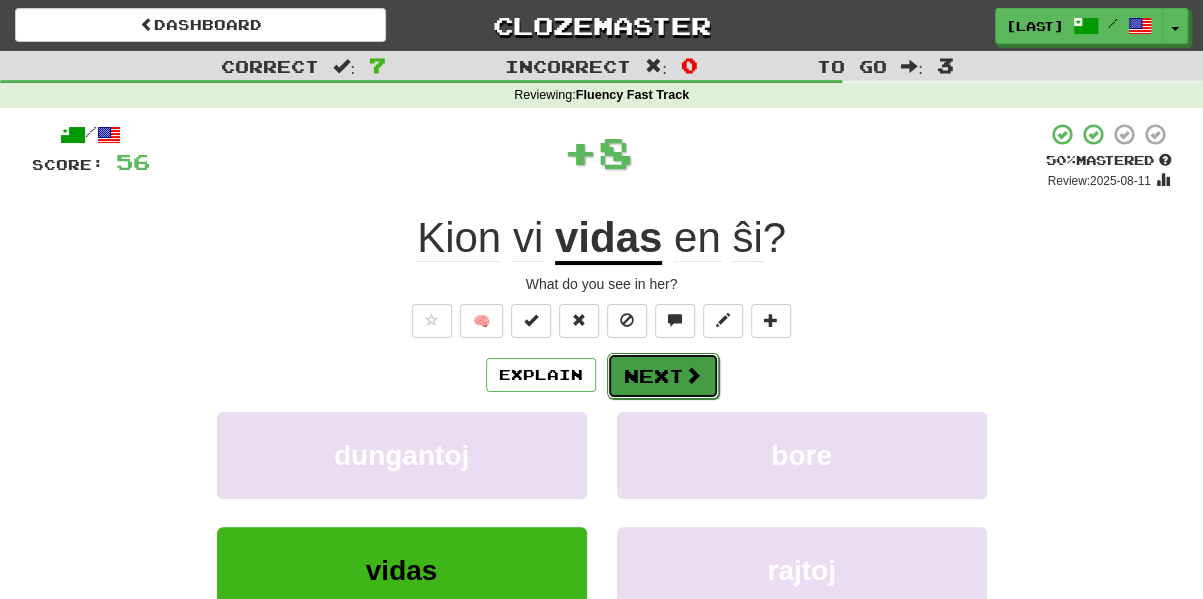 click on "Next" at bounding box center [663, 376] 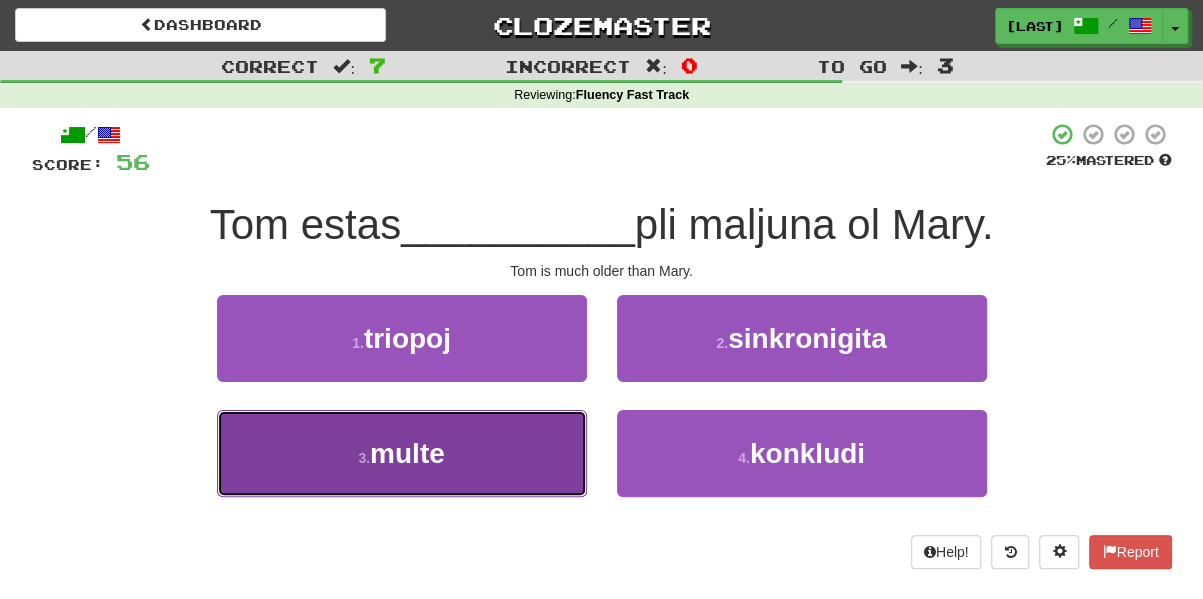 click on "3 .  multe" at bounding box center [402, 453] 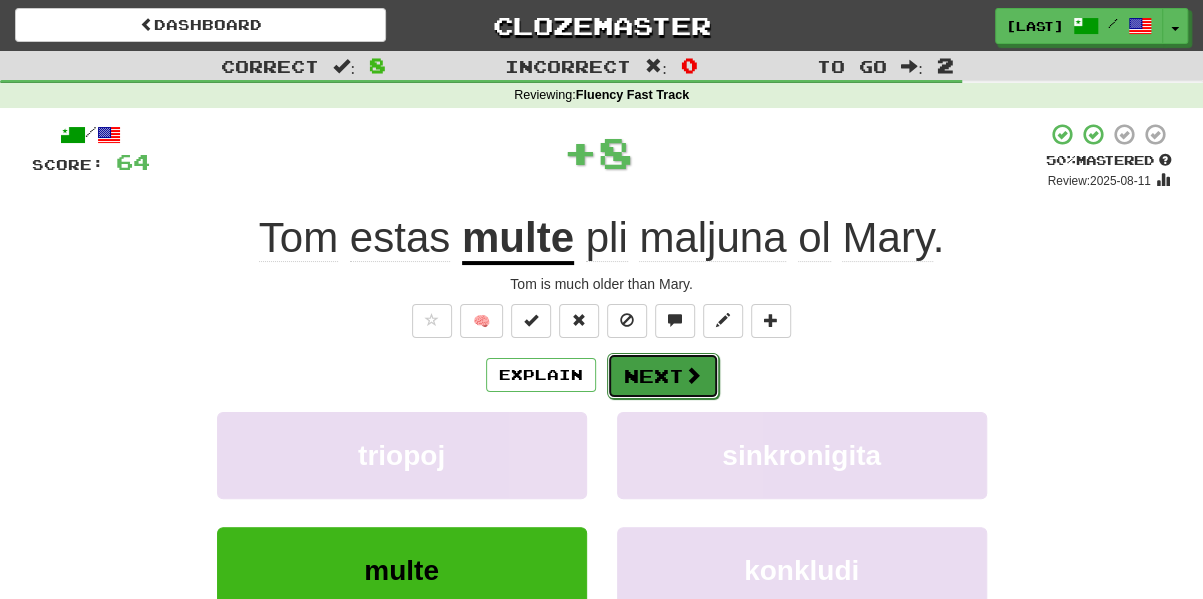 click on "Next" at bounding box center [663, 376] 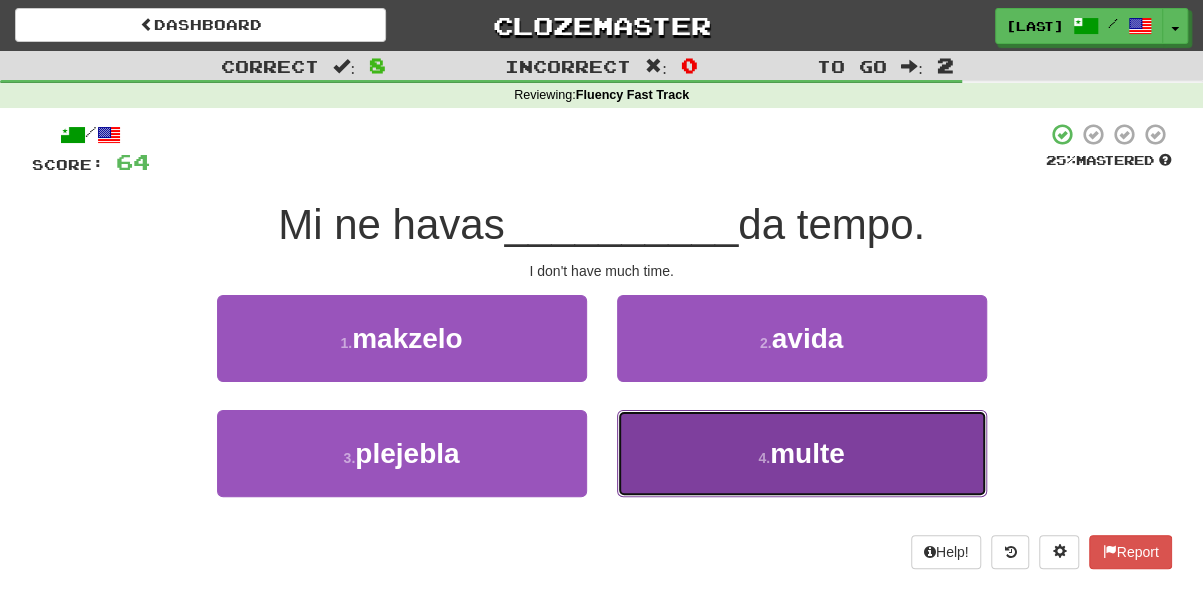 click on "4 .  multe" at bounding box center [802, 453] 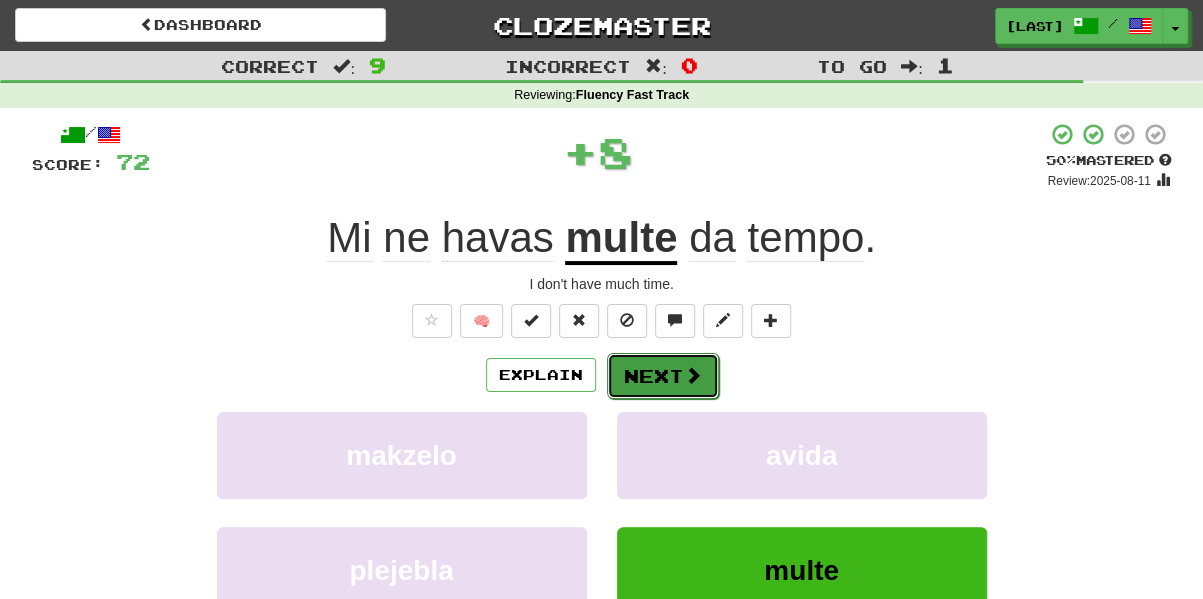 click on "Next" at bounding box center (663, 376) 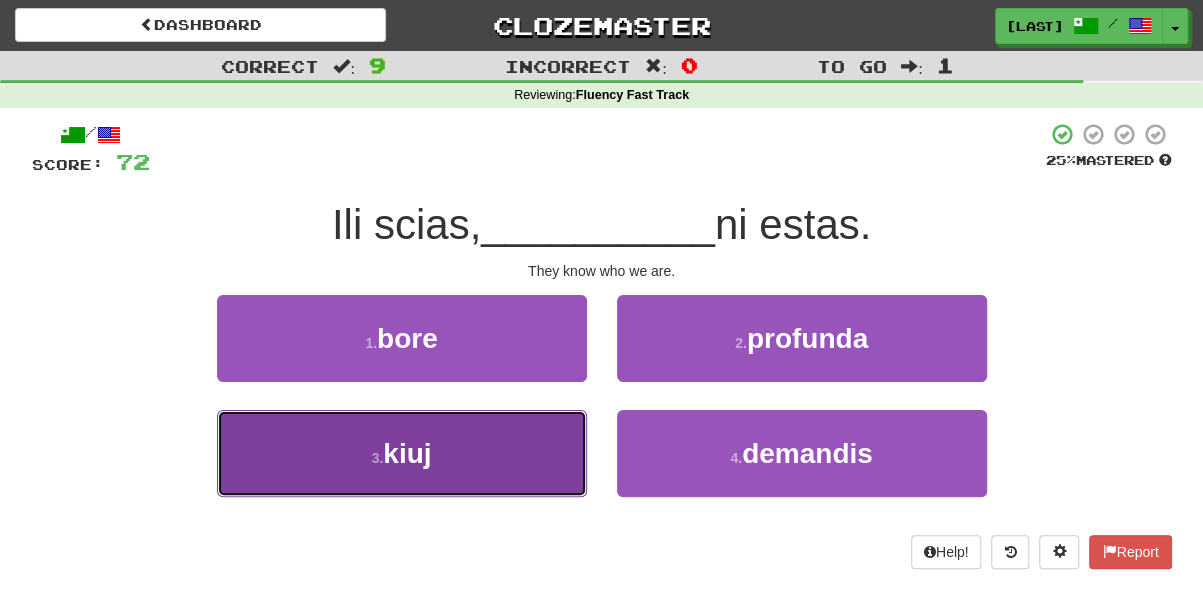 click on "3 .  kiuj" at bounding box center (402, 453) 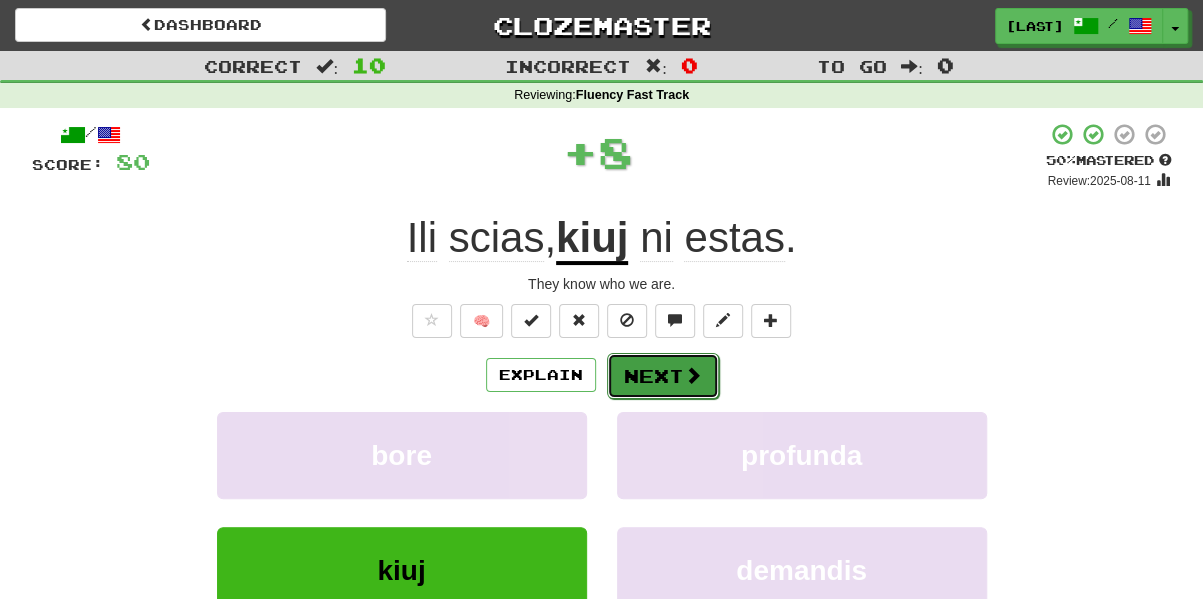 click on "Next" at bounding box center (663, 376) 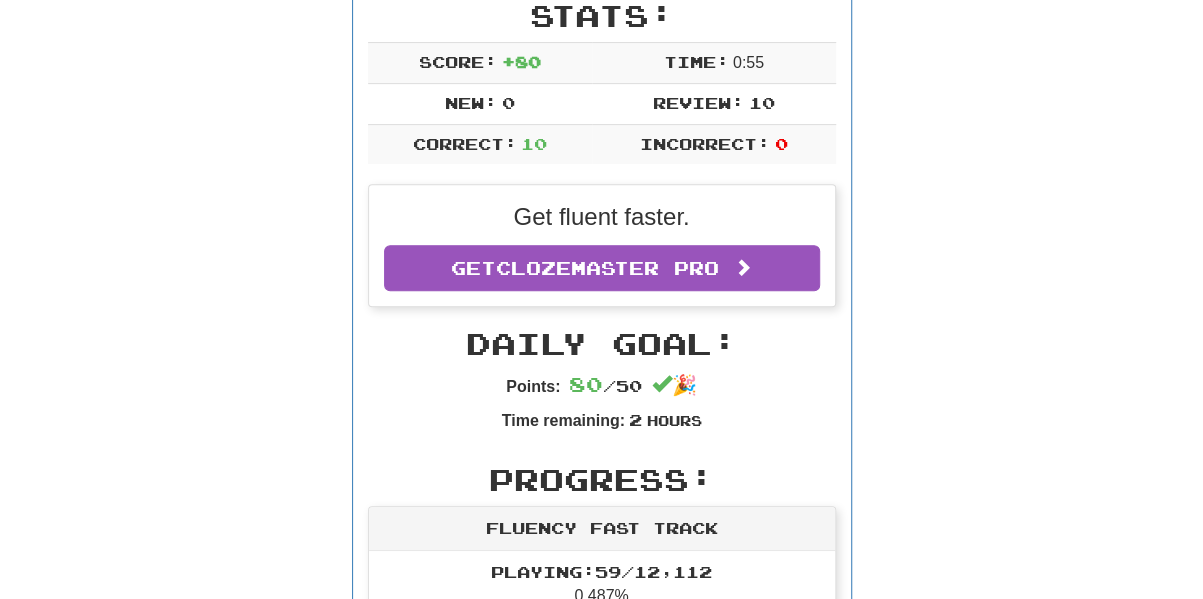 scroll, scrollTop: 0, scrollLeft: 0, axis: both 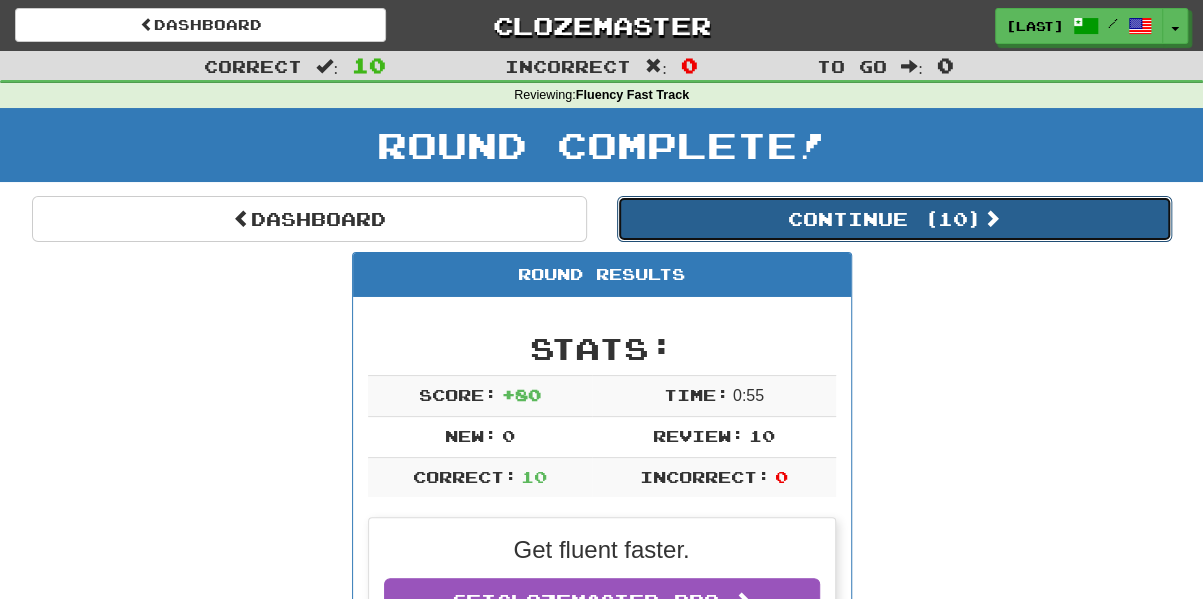 click on "Continue ( 10 )" at bounding box center [894, 219] 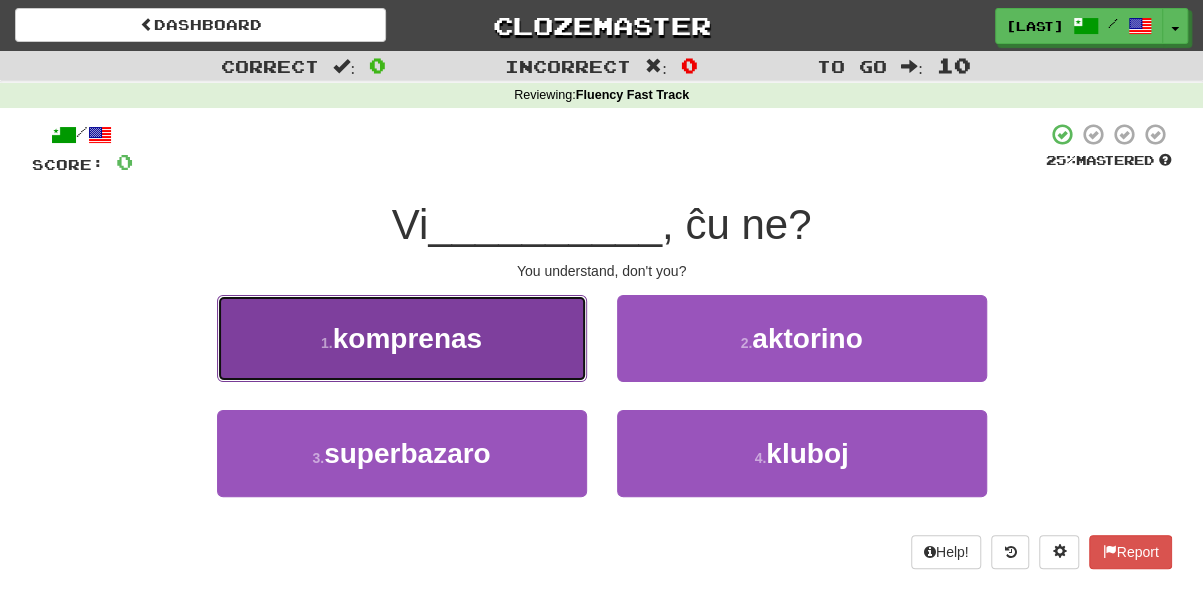 click on "1 .  komprenas" at bounding box center (402, 338) 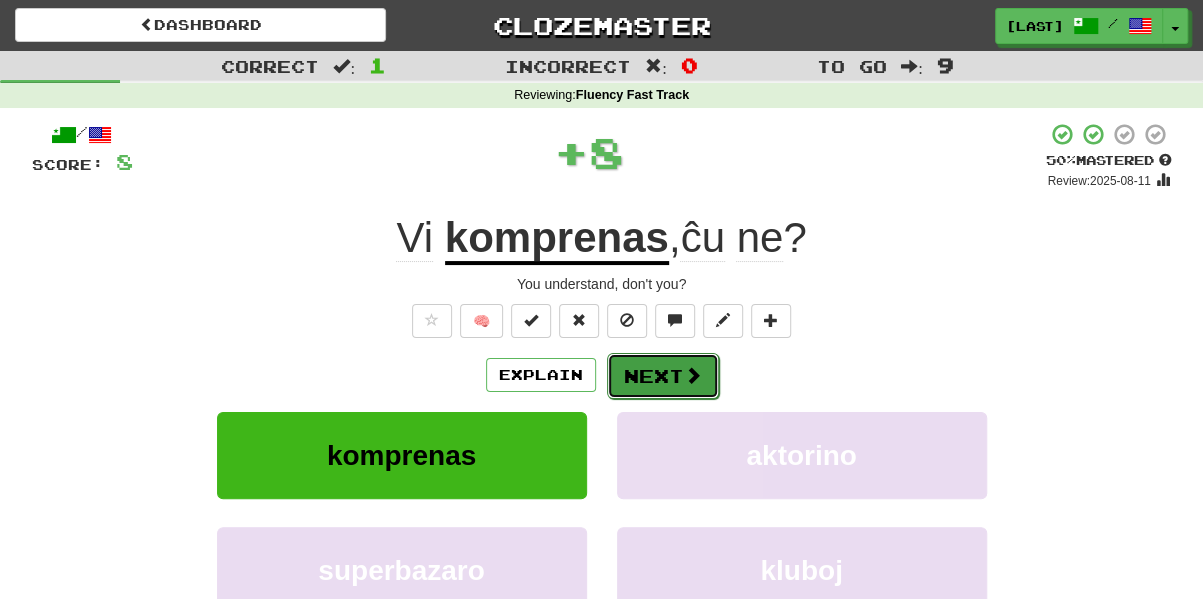 click on "Next" at bounding box center [663, 376] 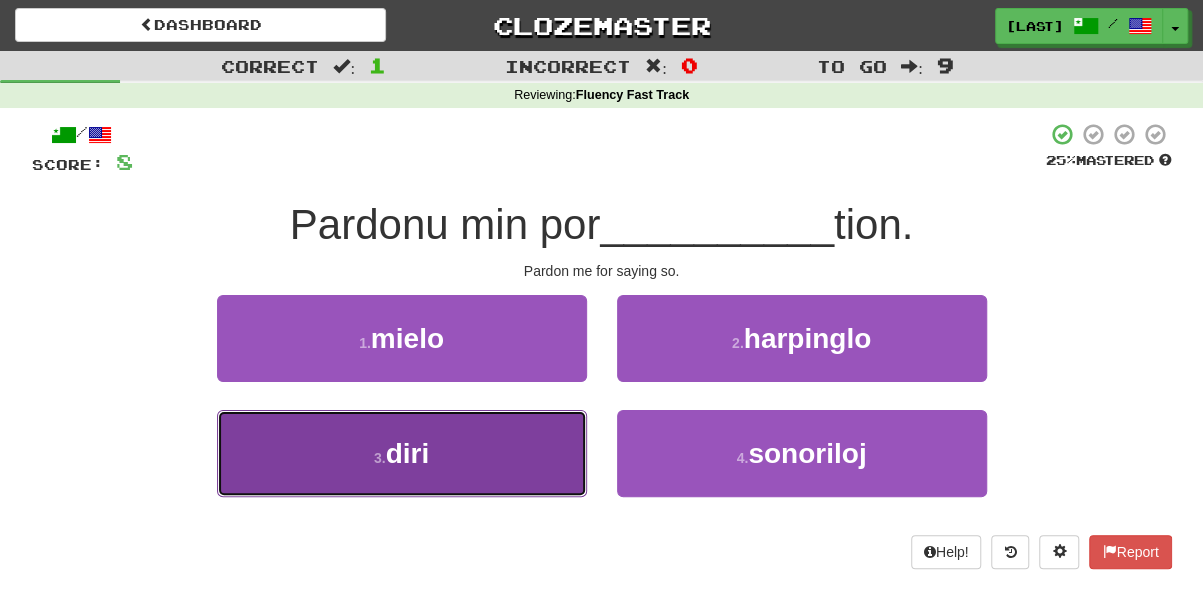 click on "3 .  diri" at bounding box center (402, 453) 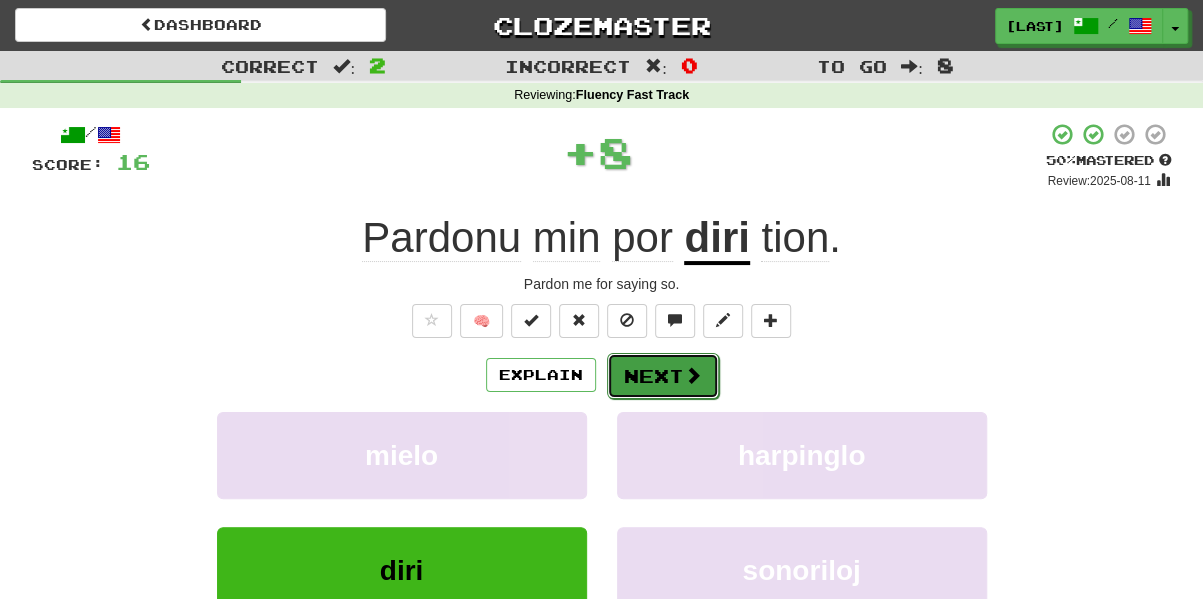 click on "Next" at bounding box center [663, 376] 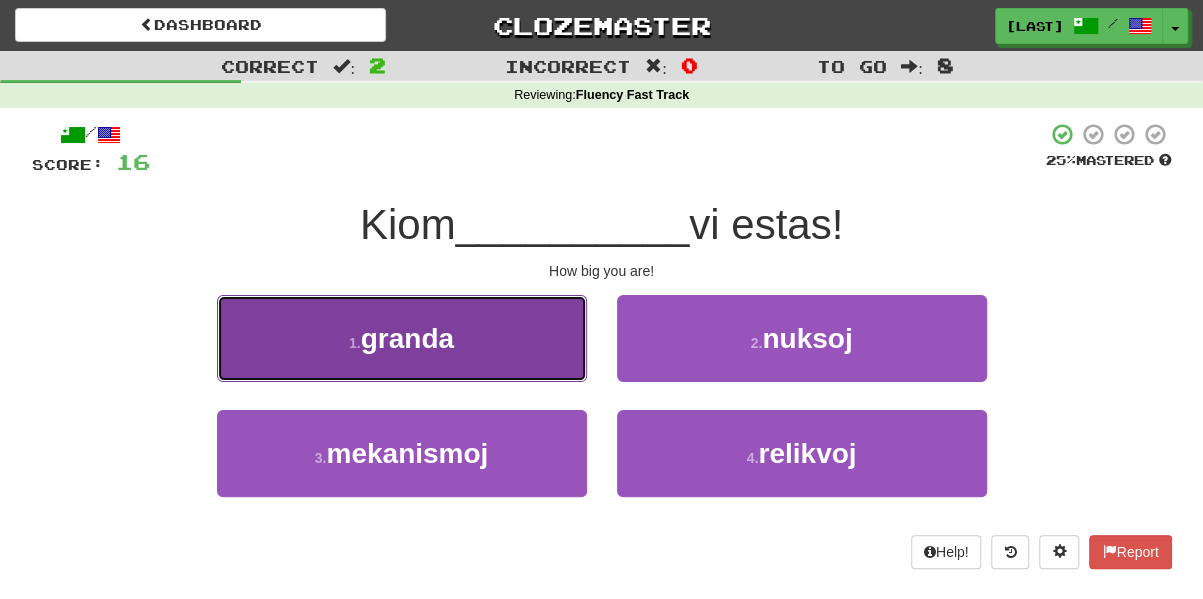 click on "1 .  granda" at bounding box center (402, 338) 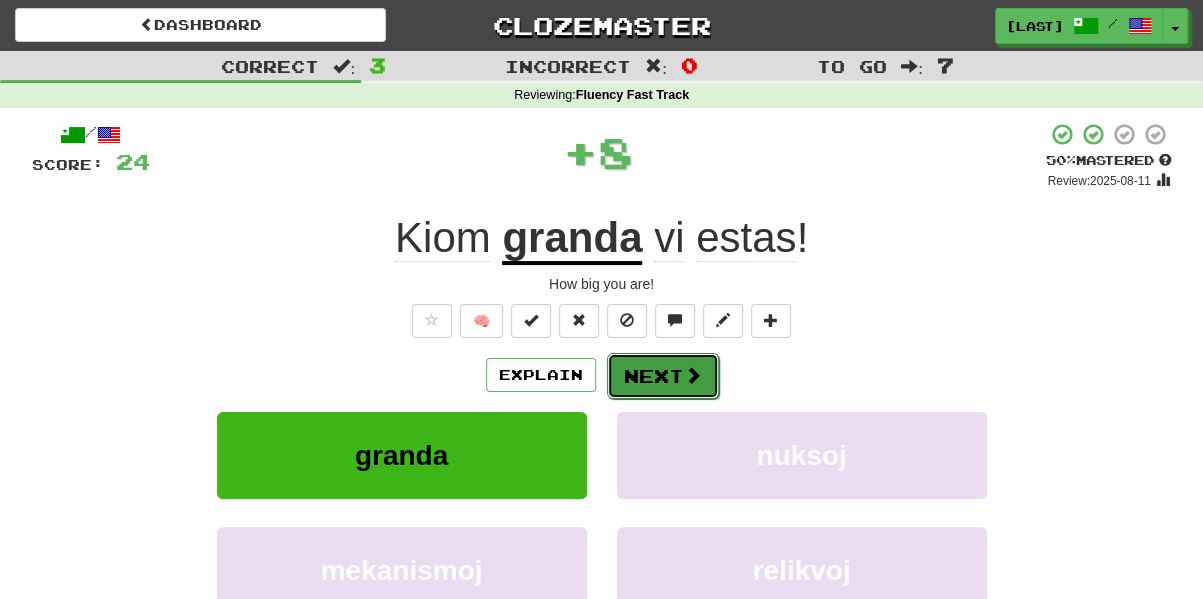 click on "Next" at bounding box center (663, 376) 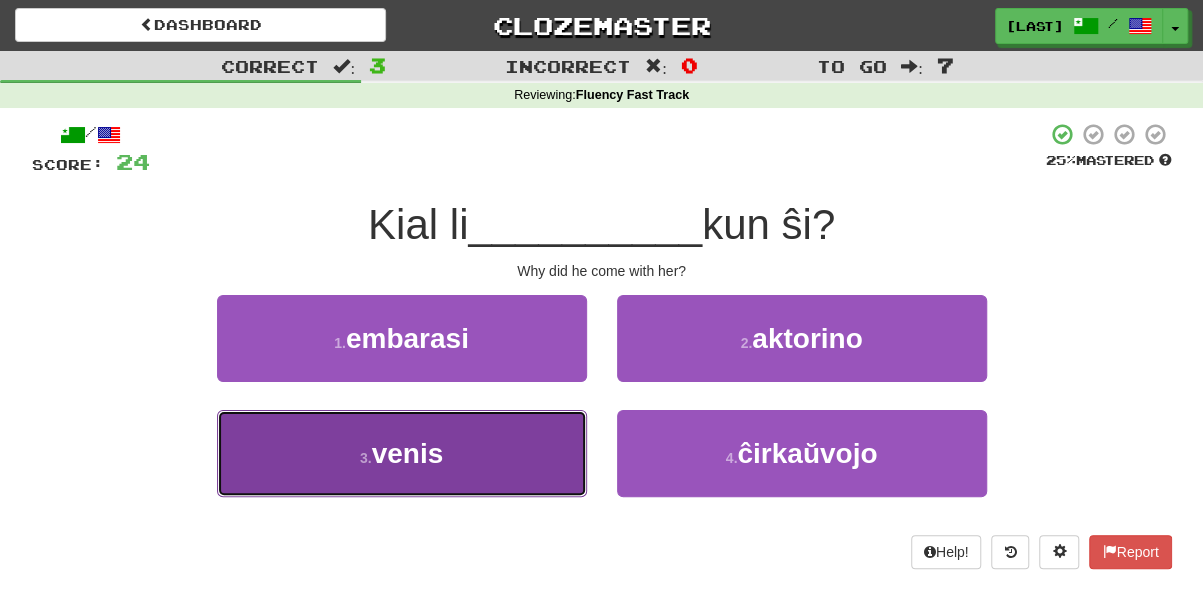 click on "3 .  venis" at bounding box center (402, 453) 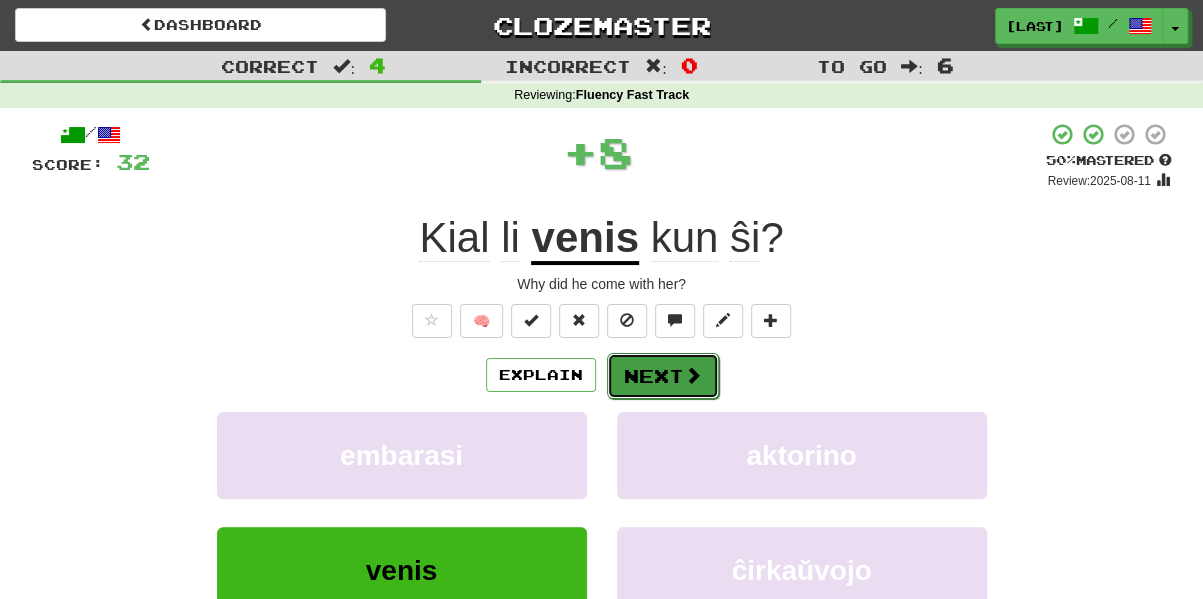 click on "Next" at bounding box center (663, 376) 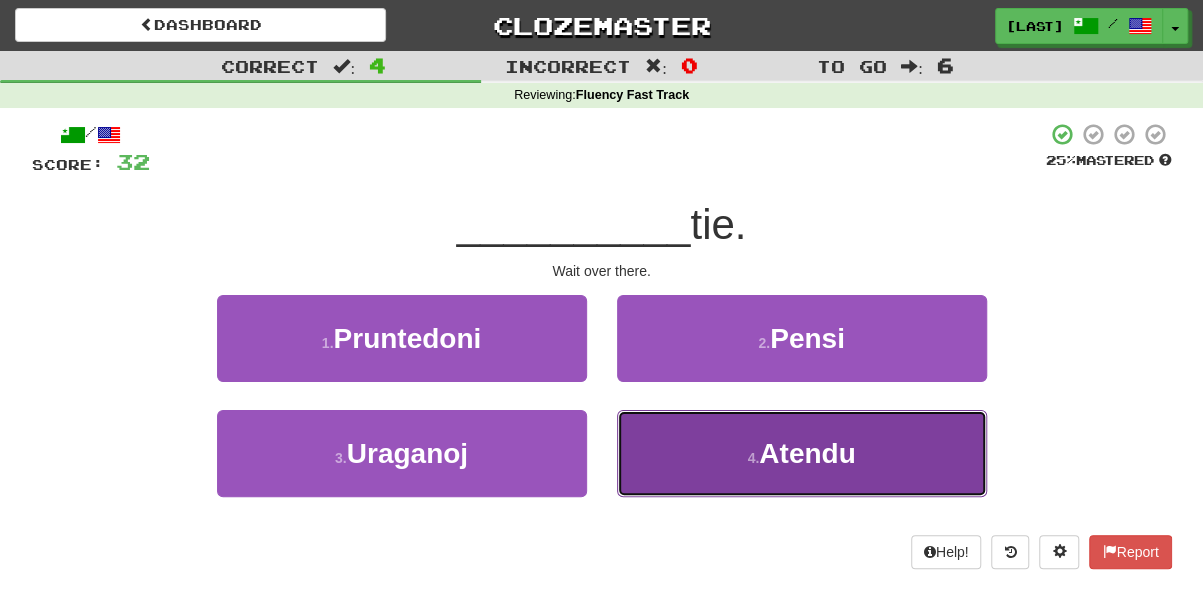 click on "4 .  Atendu" at bounding box center (802, 453) 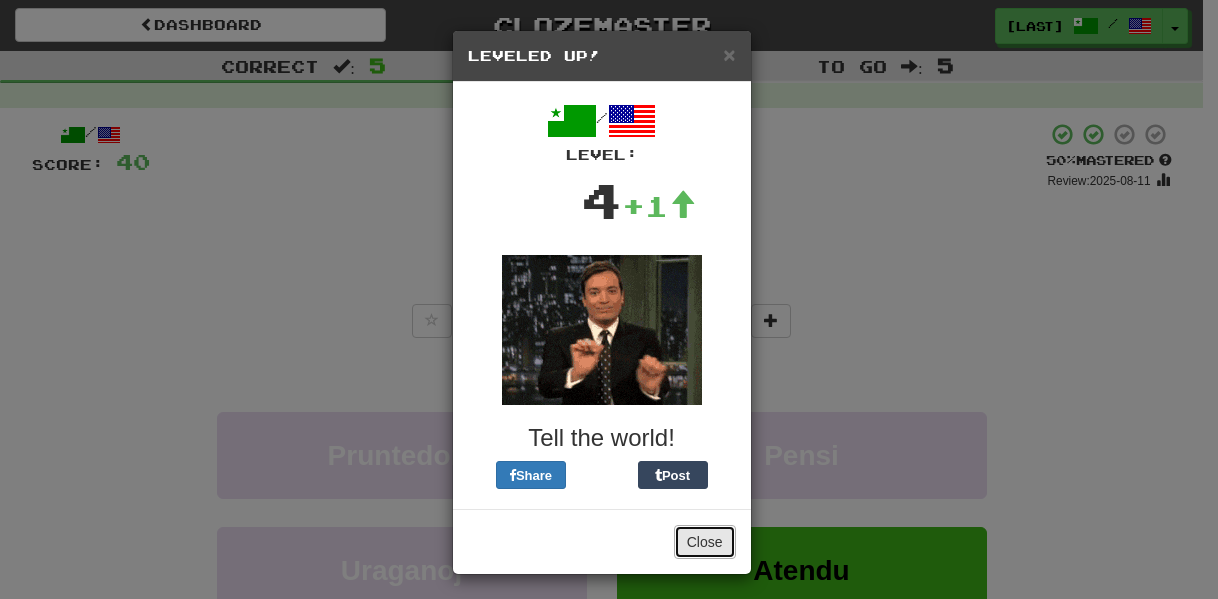 click on "Close" at bounding box center (705, 542) 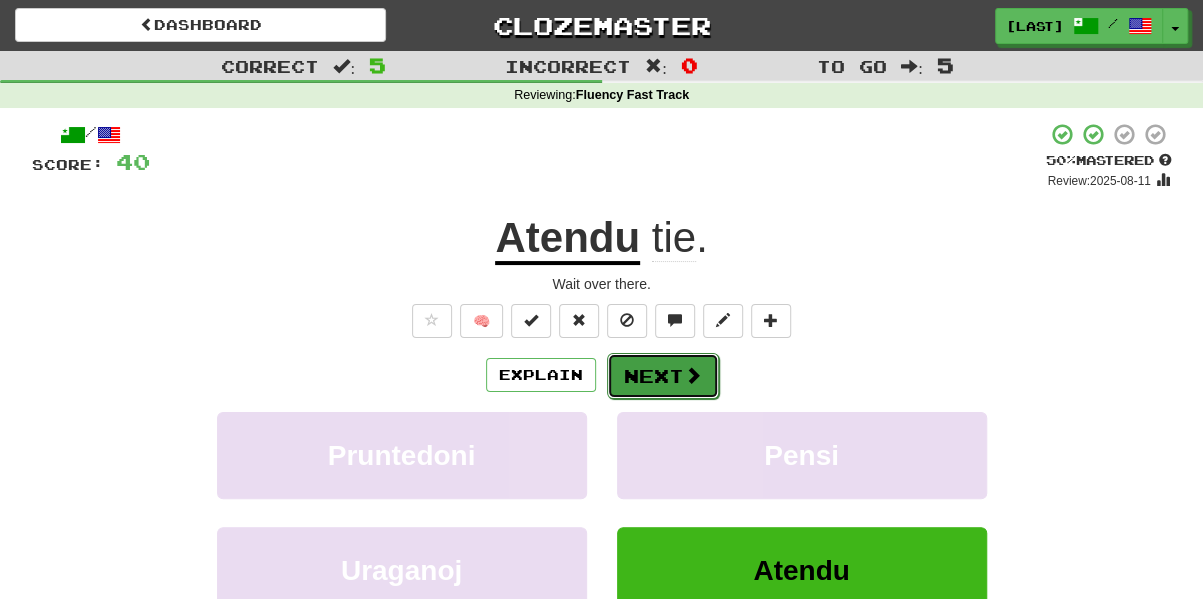 click on "Next" at bounding box center (663, 376) 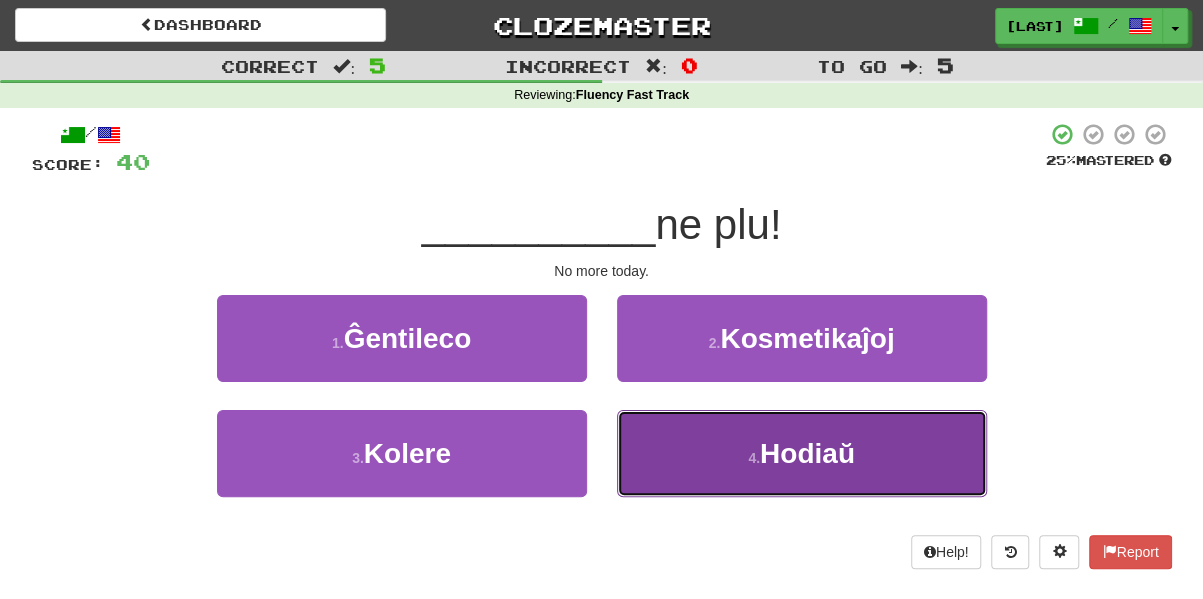 click on "Hodiaŭ" at bounding box center [807, 453] 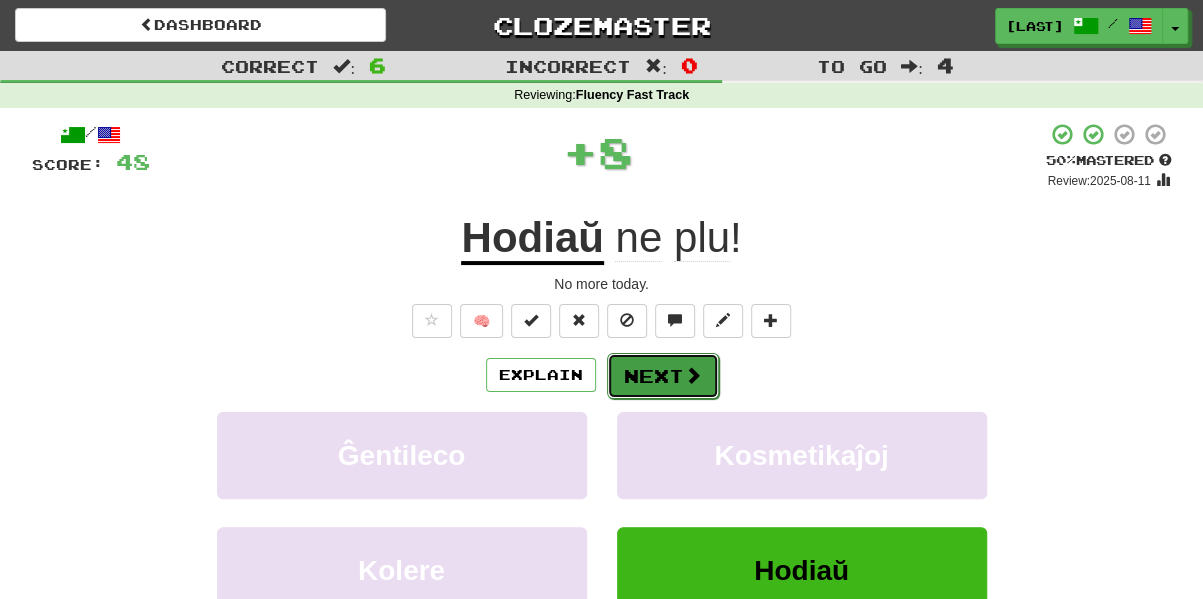 click on "Next" at bounding box center [663, 376] 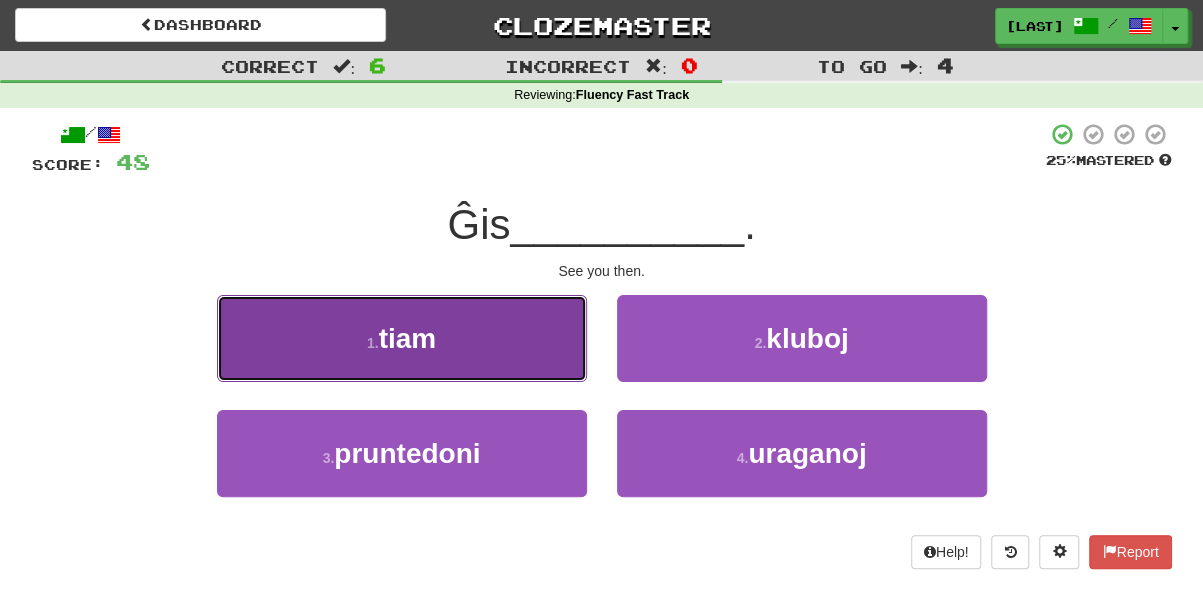 click on "1 .  tiam" at bounding box center (402, 338) 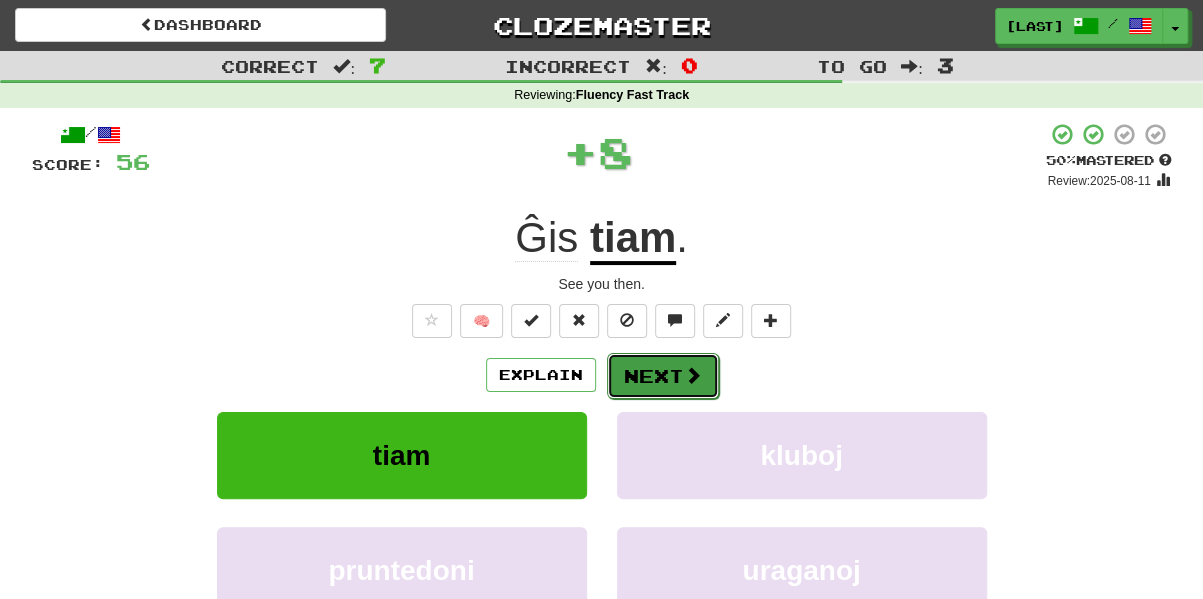 click at bounding box center [693, 375] 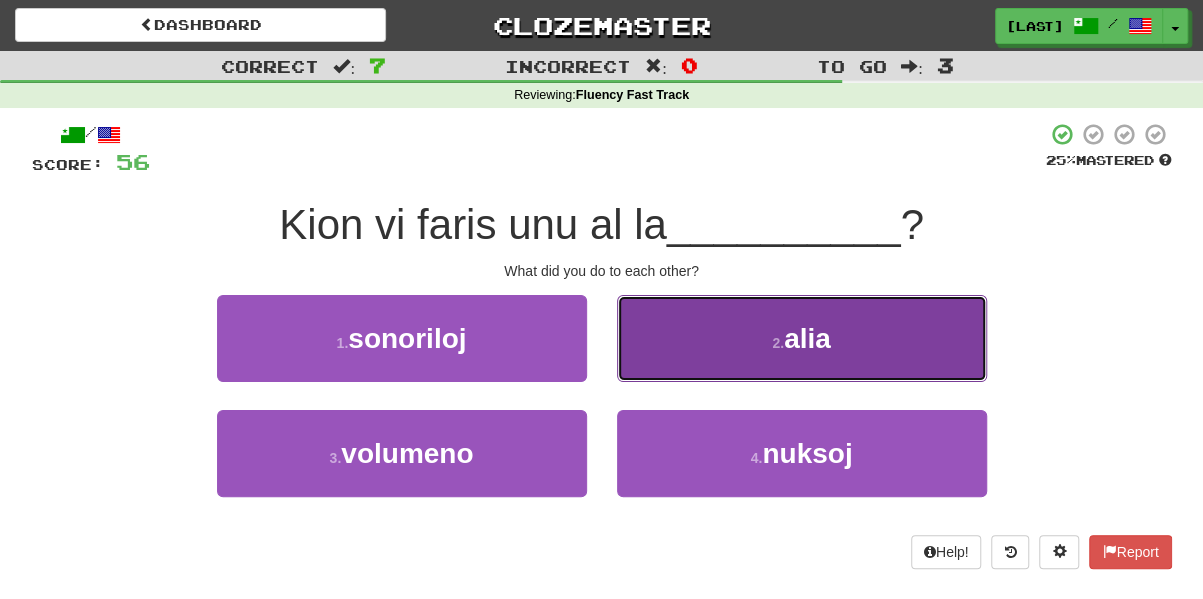 click on "2 .  alia" at bounding box center [802, 338] 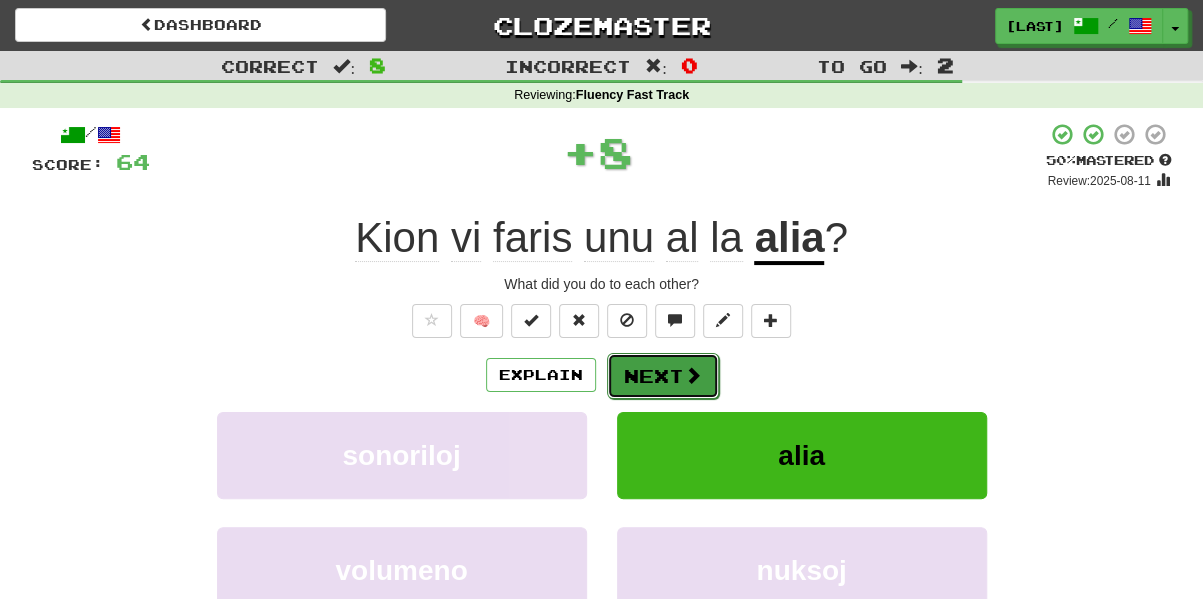 click on "Next" at bounding box center [663, 376] 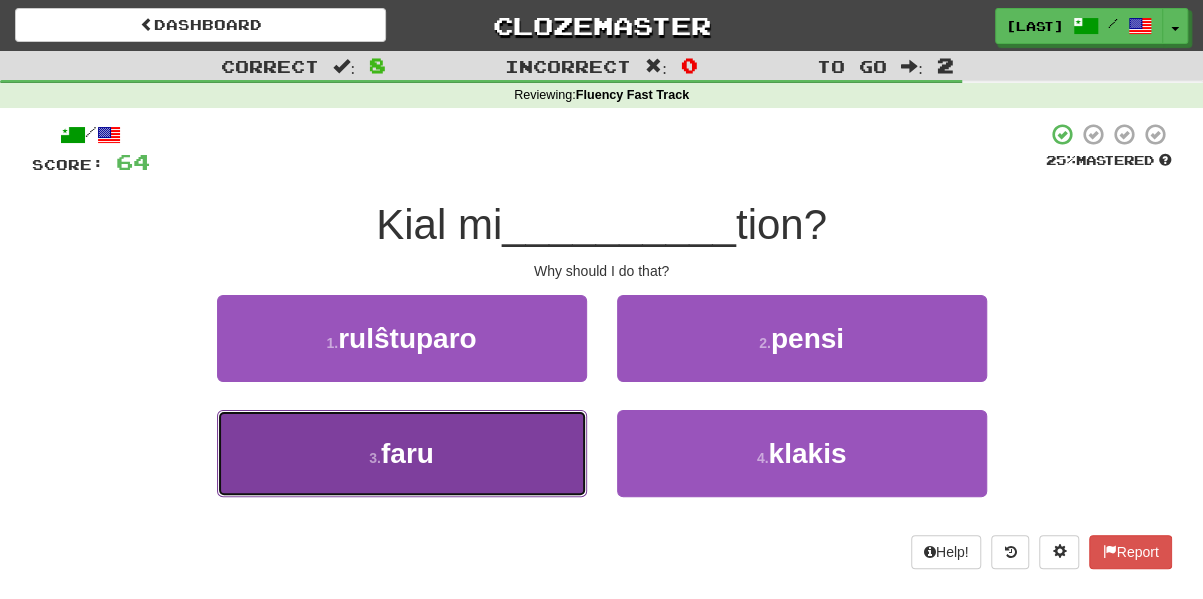 click on "3 .  faru" at bounding box center [402, 453] 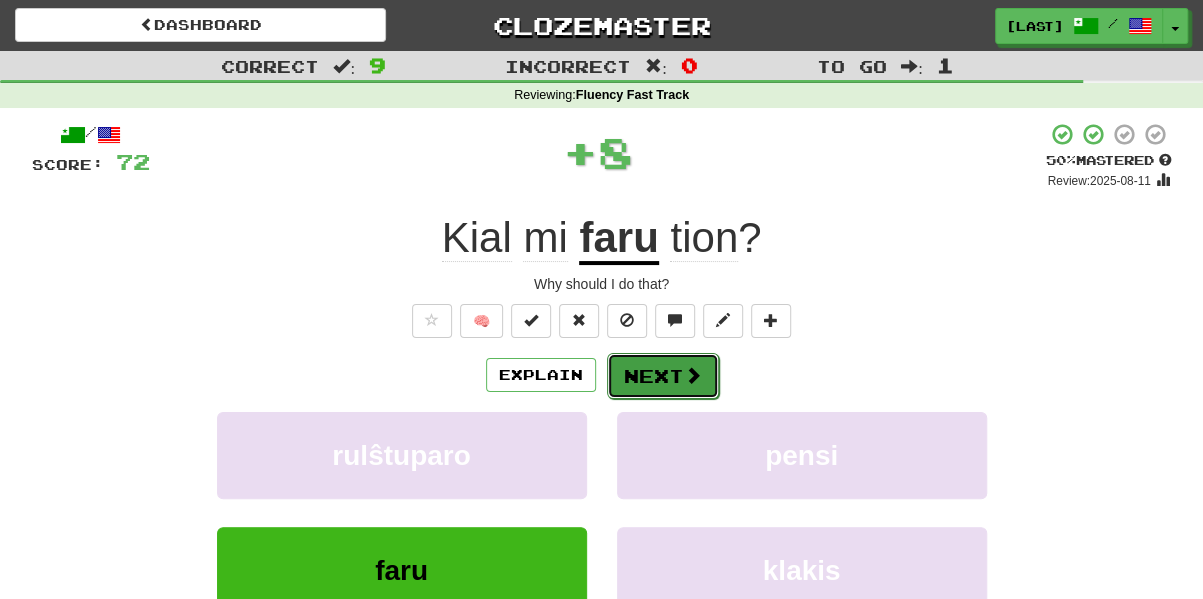 click on "Next" at bounding box center [663, 376] 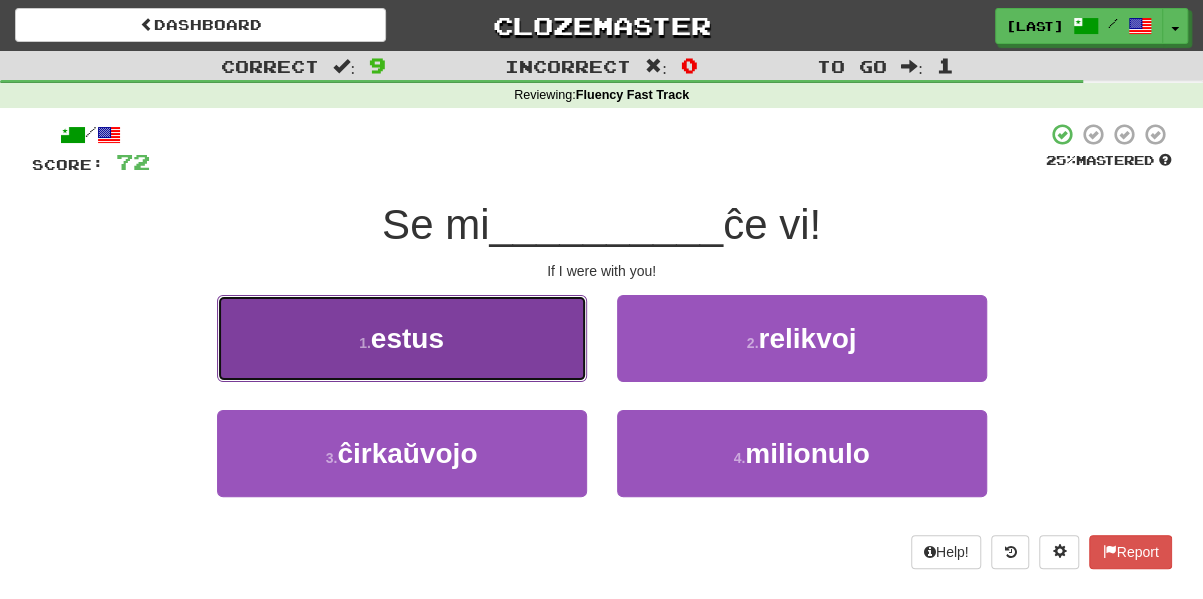 click on "1 .  estus" at bounding box center (402, 338) 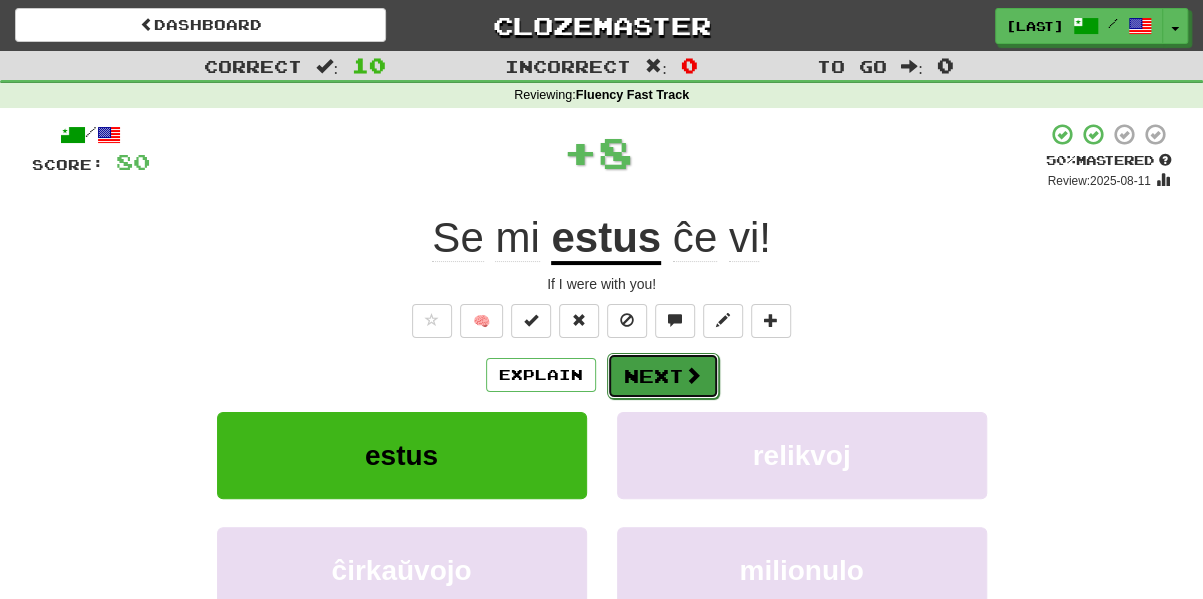 click on "Next" at bounding box center [663, 376] 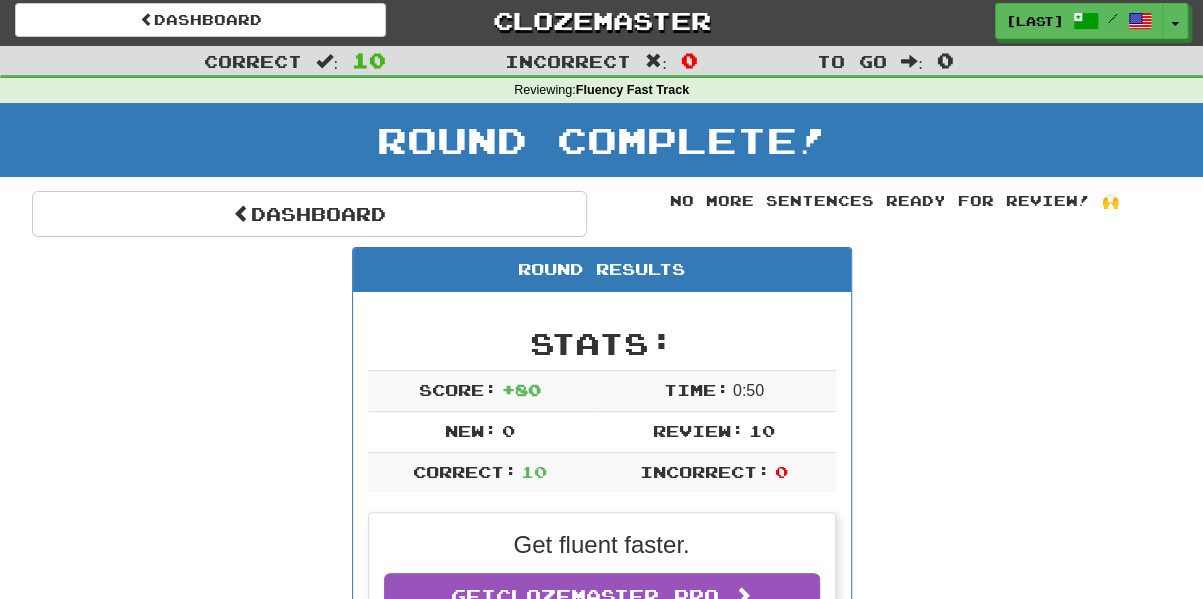 scroll, scrollTop: 0, scrollLeft: 0, axis: both 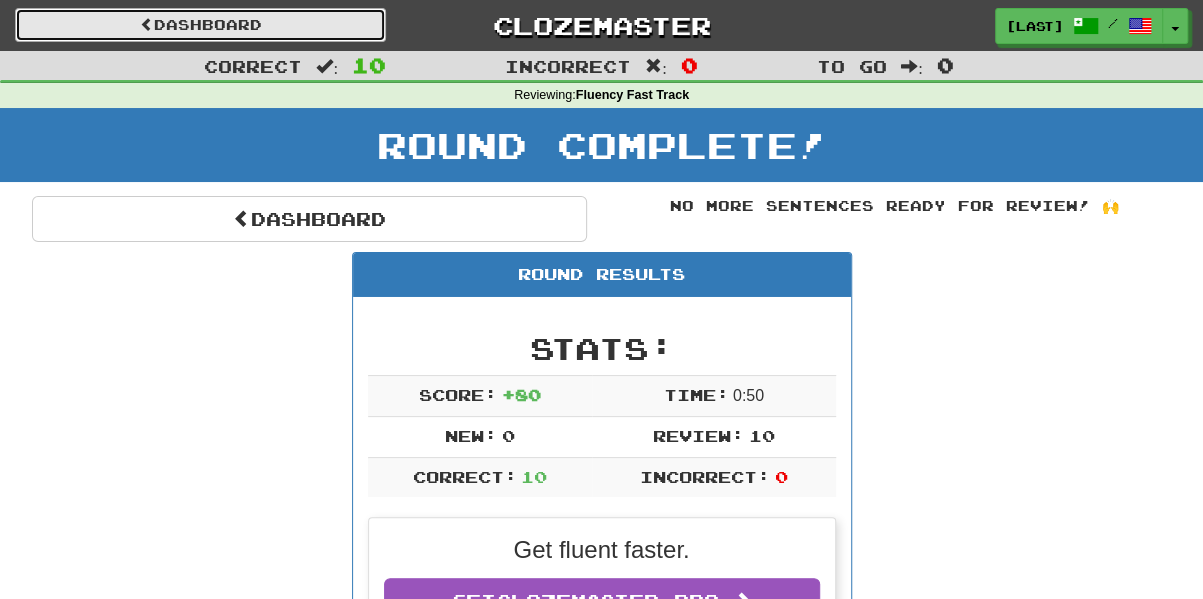 click on "Dashboard" at bounding box center [200, 25] 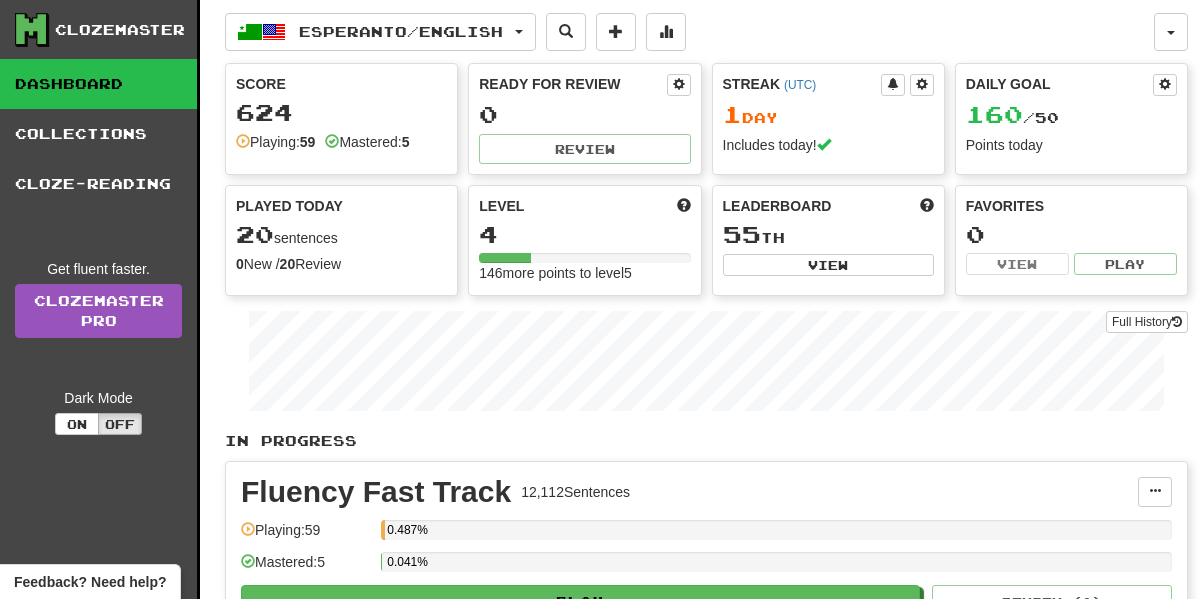 scroll, scrollTop: 0, scrollLeft: 0, axis: both 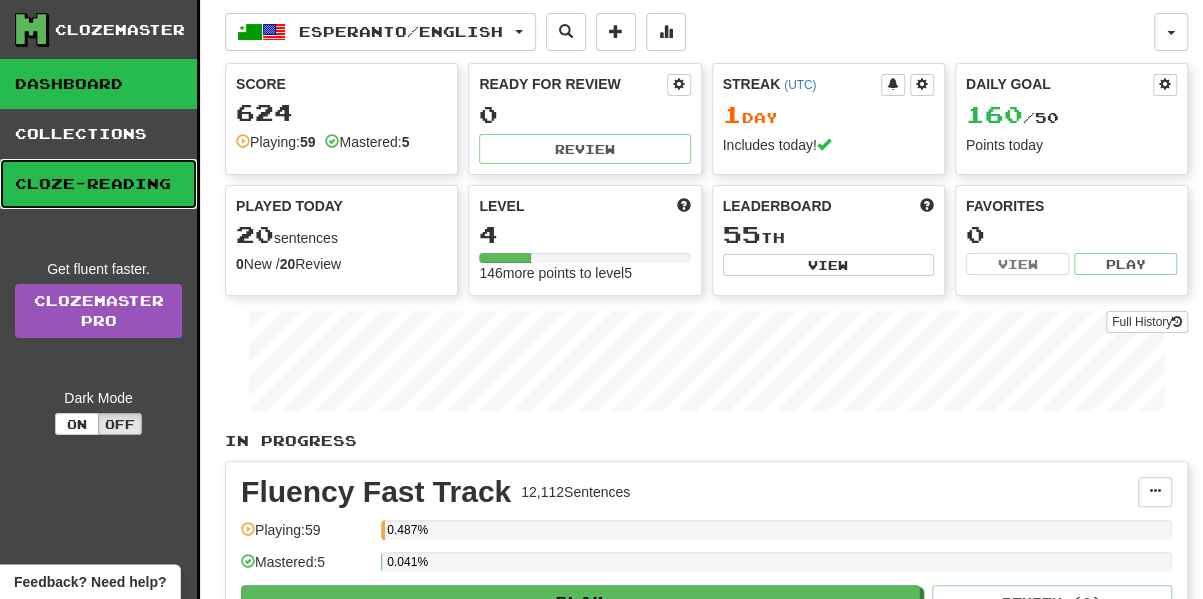 click on "Cloze-Reading" at bounding box center [98, 184] 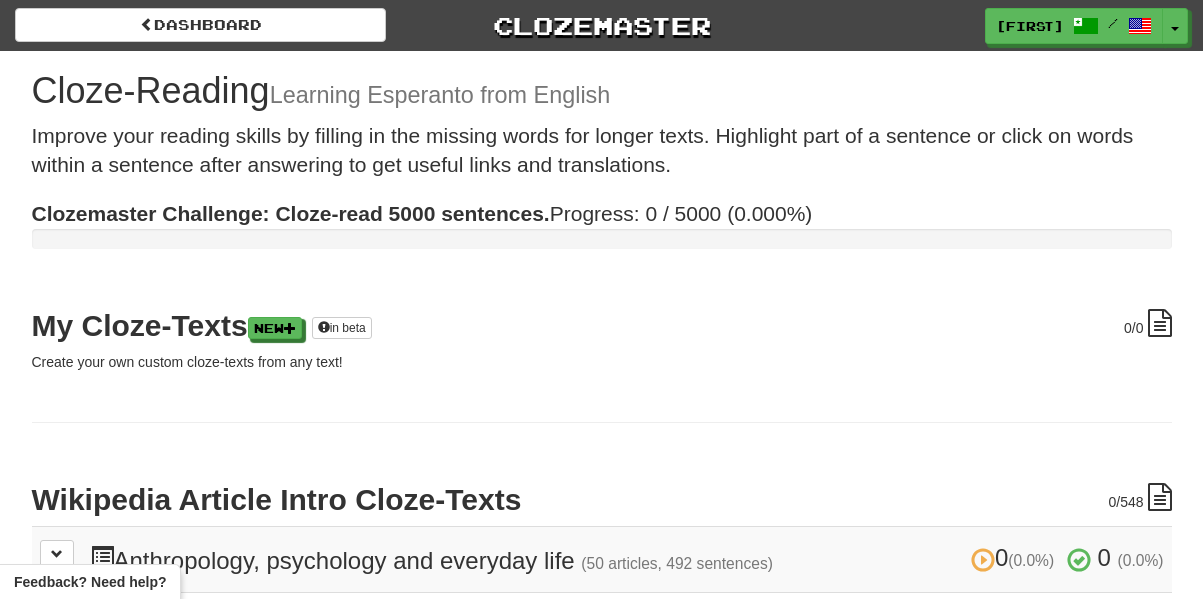 scroll, scrollTop: 0, scrollLeft: 0, axis: both 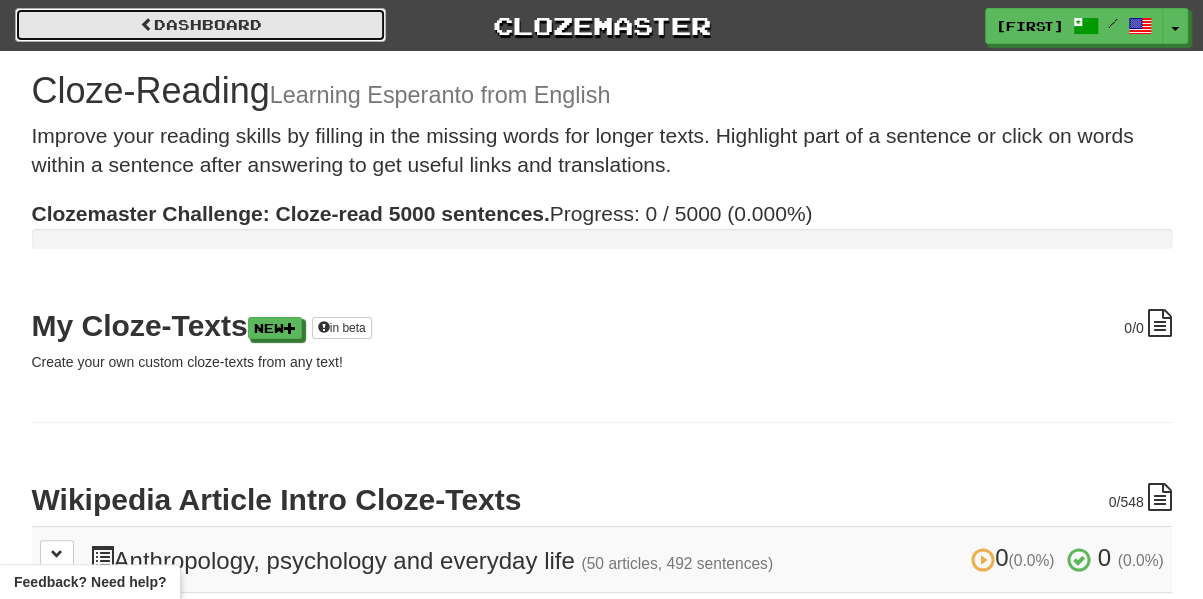 click on "Dashboard" at bounding box center (200, 25) 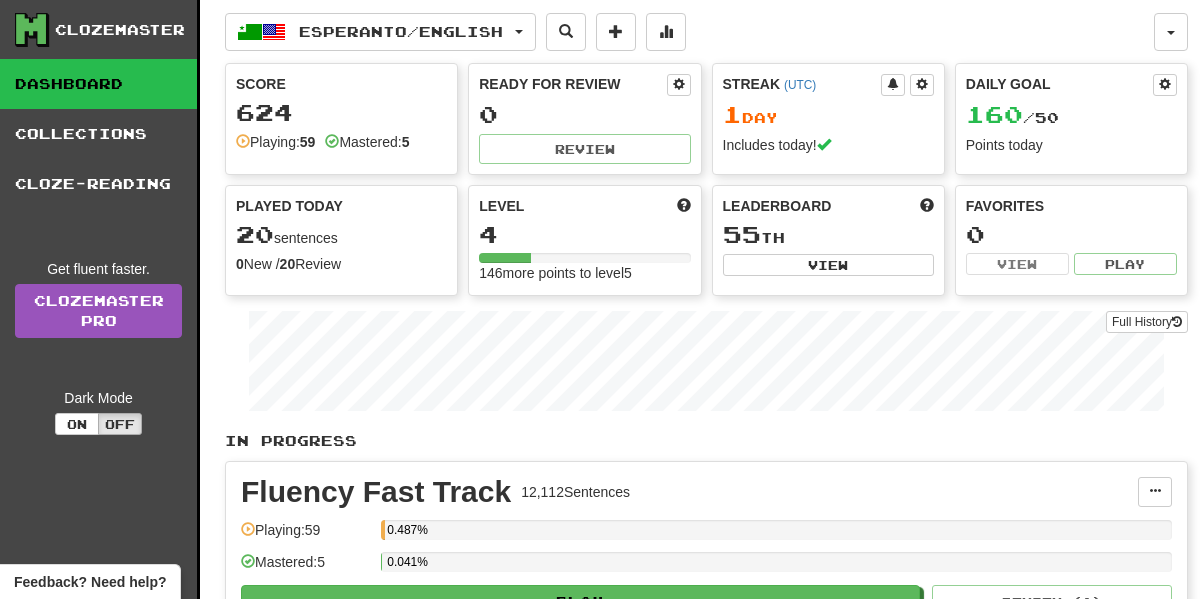 scroll, scrollTop: 0, scrollLeft: 0, axis: both 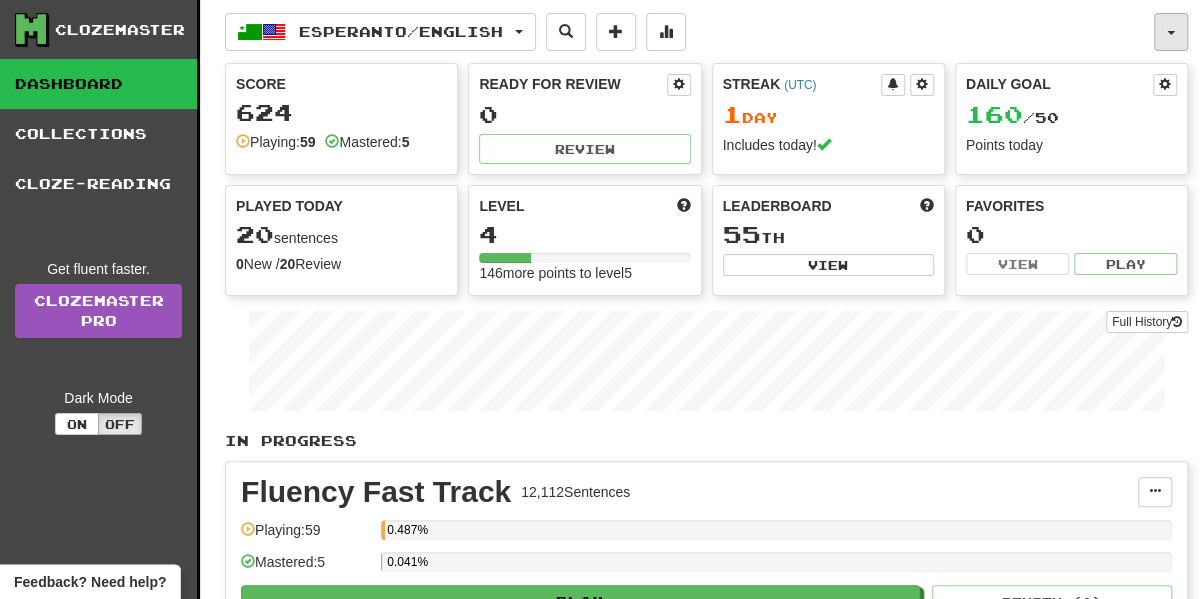 click at bounding box center [1171, 32] 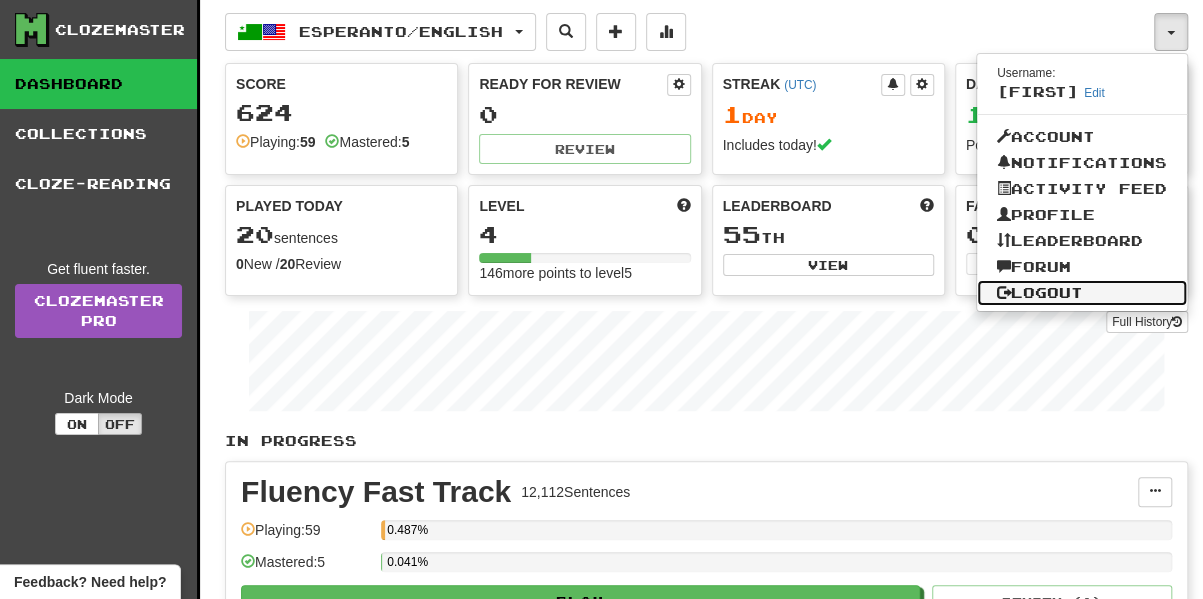 click on "Logout" at bounding box center (1082, 293) 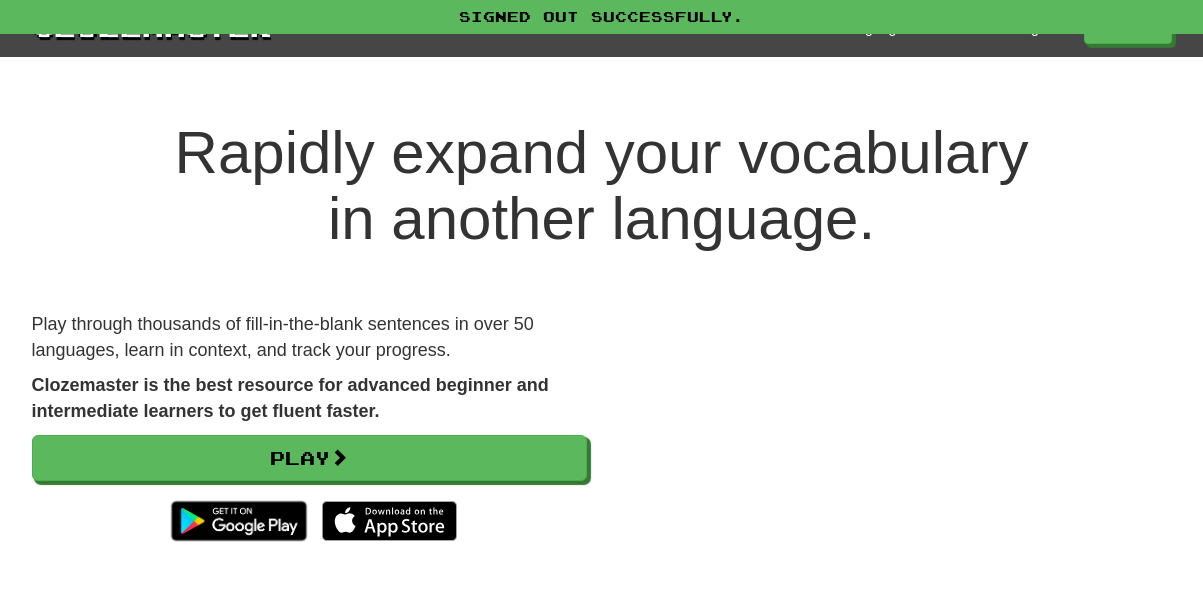 scroll, scrollTop: 0, scrollLeft: 0, axis: both 